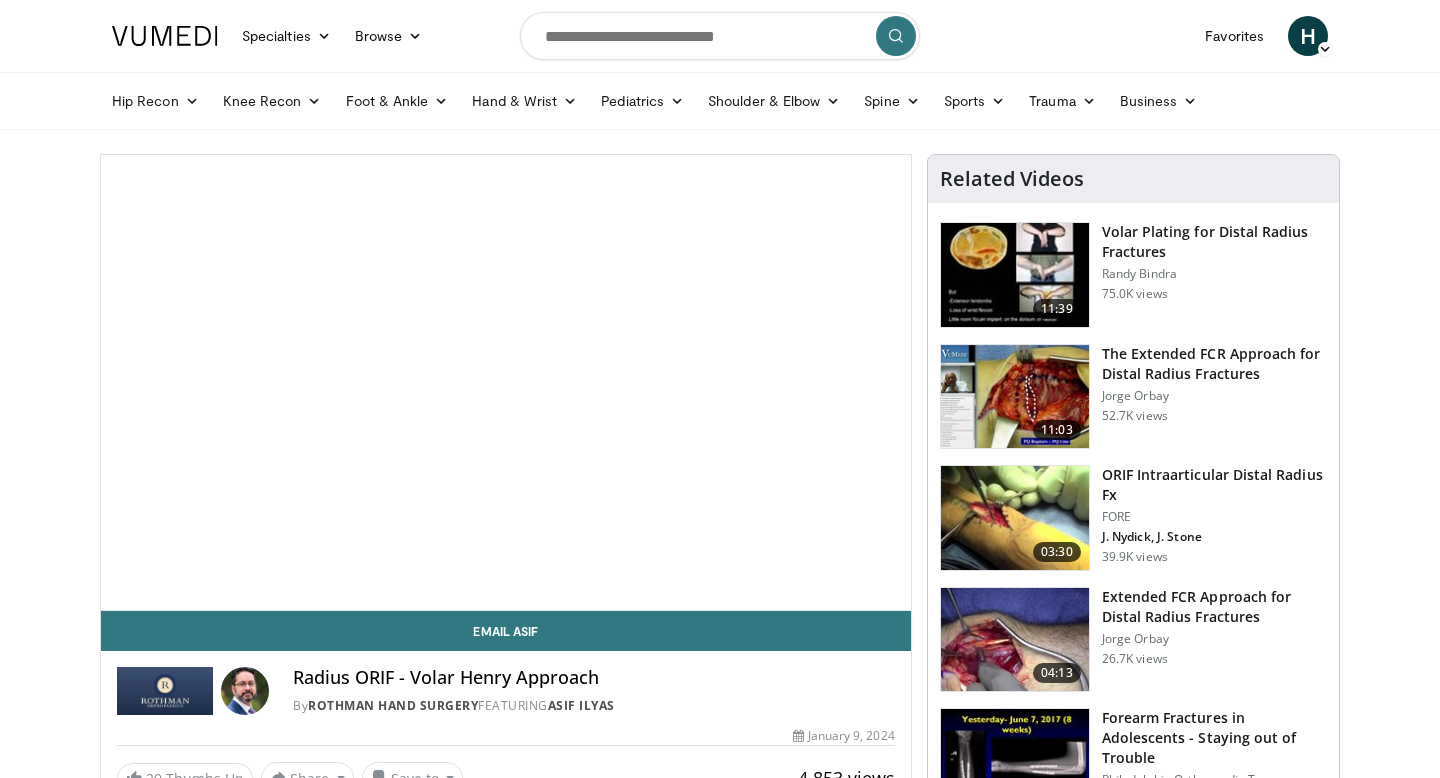 scroll, scrollTop: 0, scrollLeft: 0, axis: both 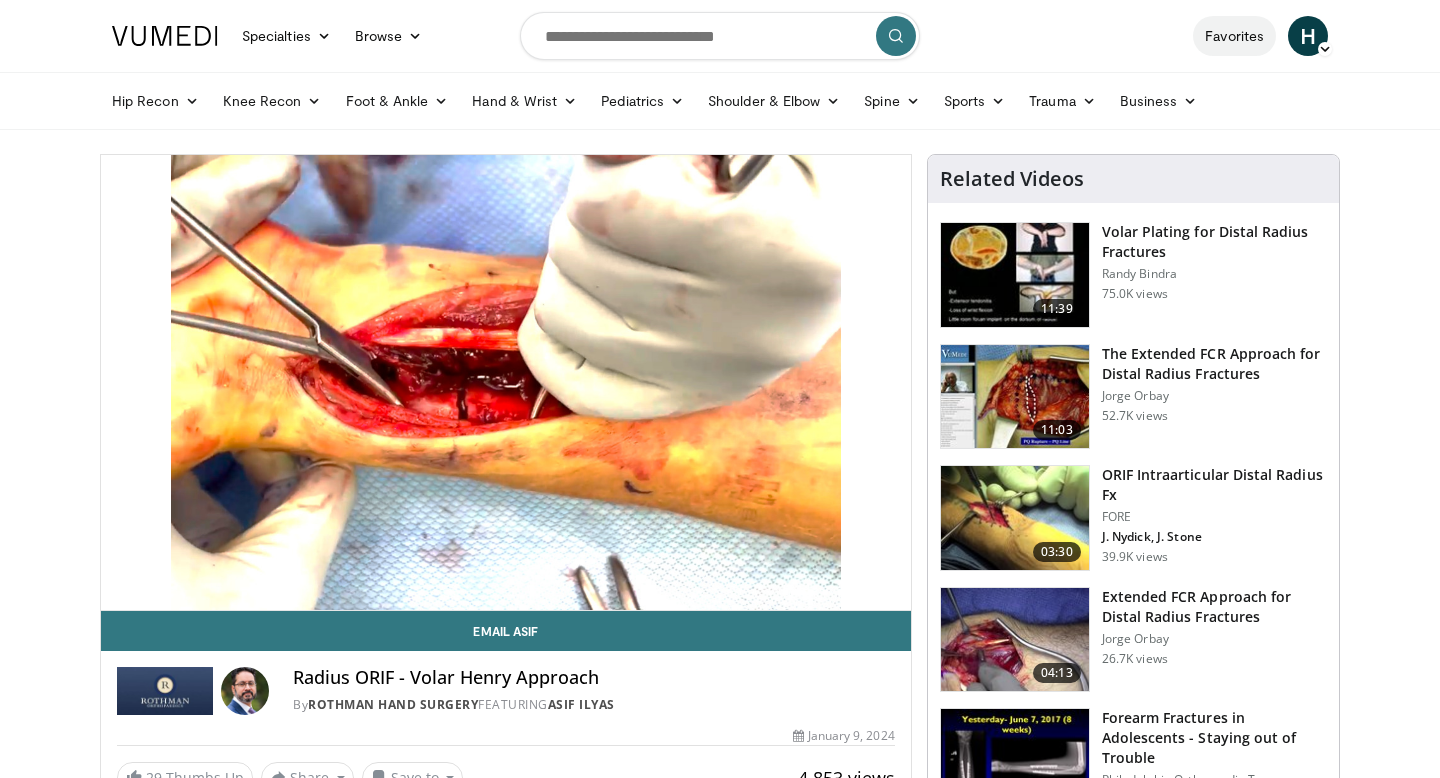 click on "Favorites" at bounding box center (1234, 36) 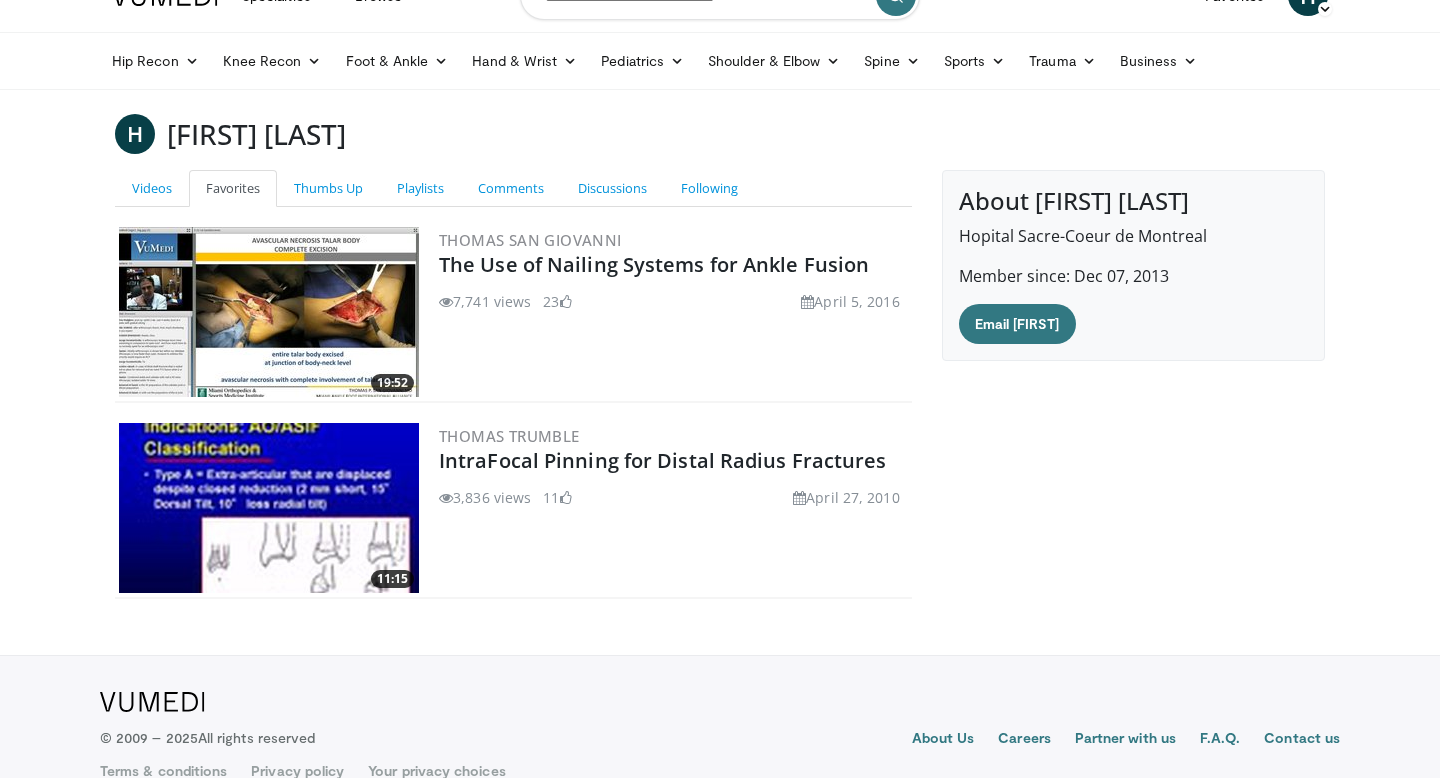 scroll, scrollTop: 0, scrollLeft: 0, axis: both 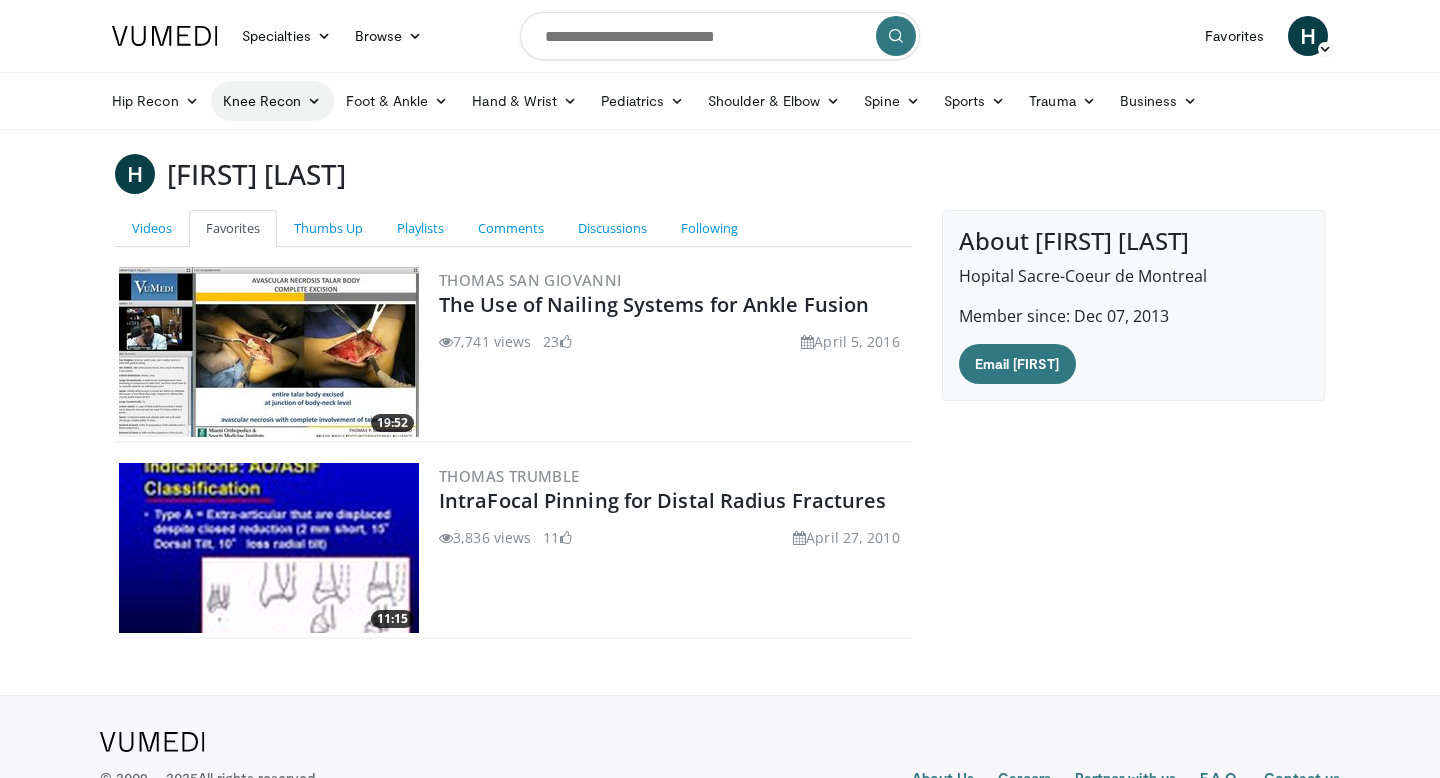 click at bounding box center (314, 101) 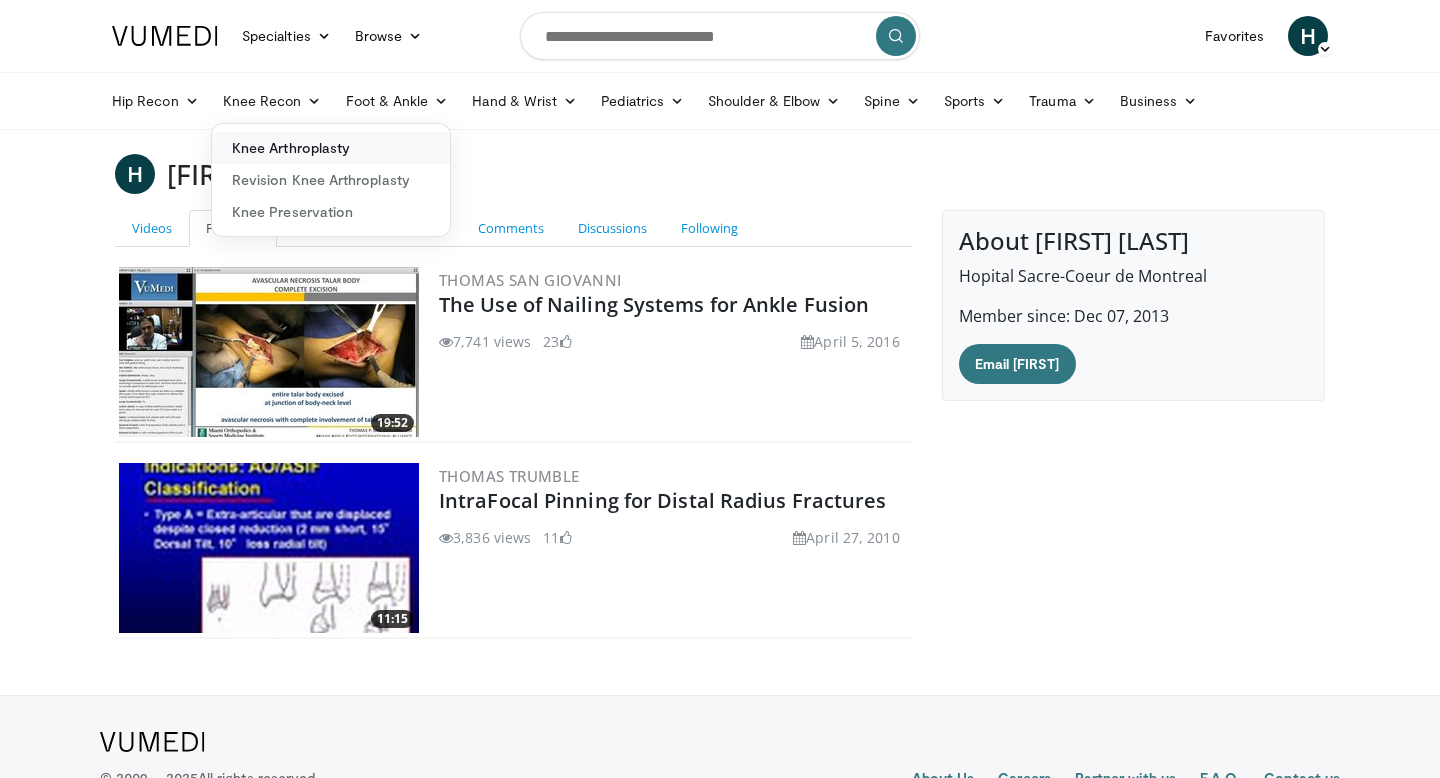 click on "Knee Arthroplasty" at bounding box center [331, 148] 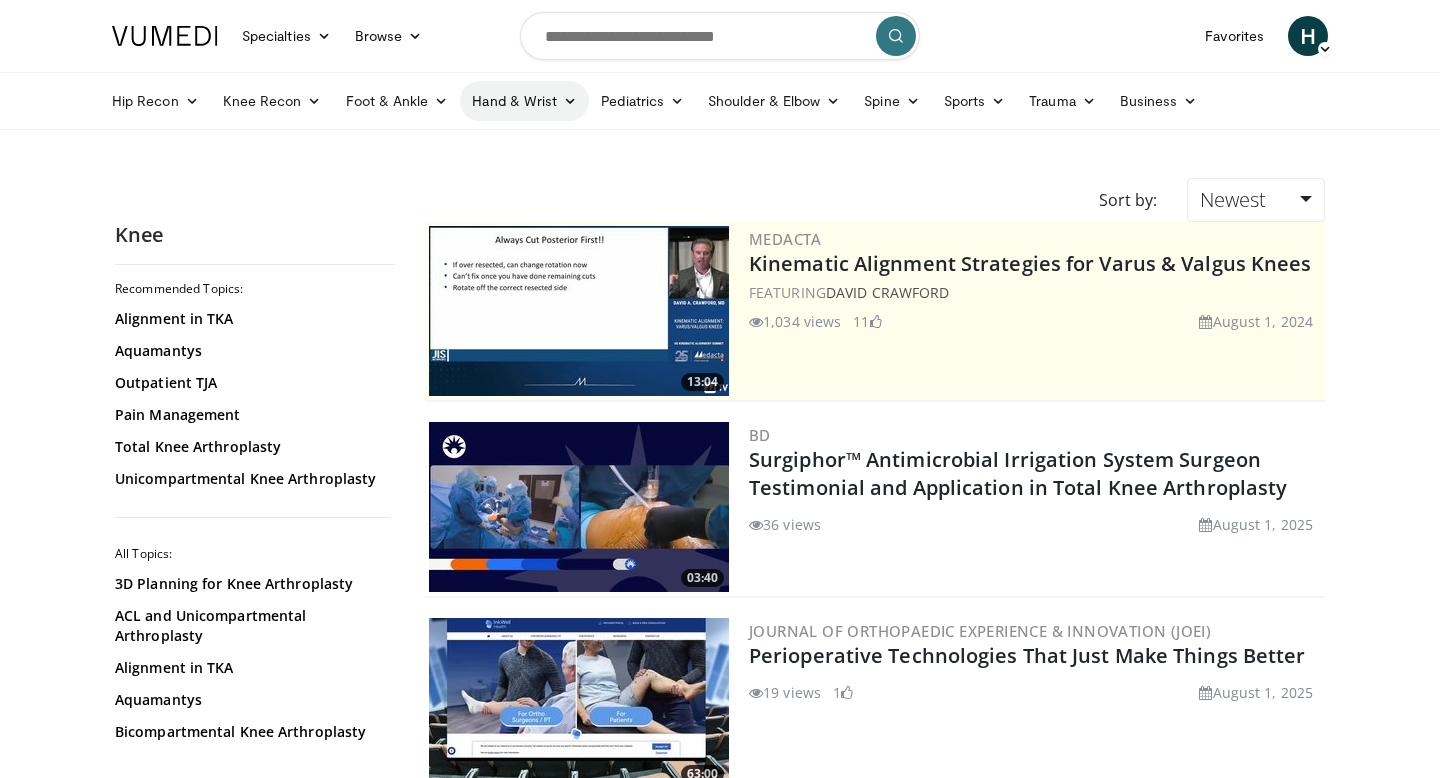 scroll, scrollTop: 0, scrollLeft: 0, axis: both 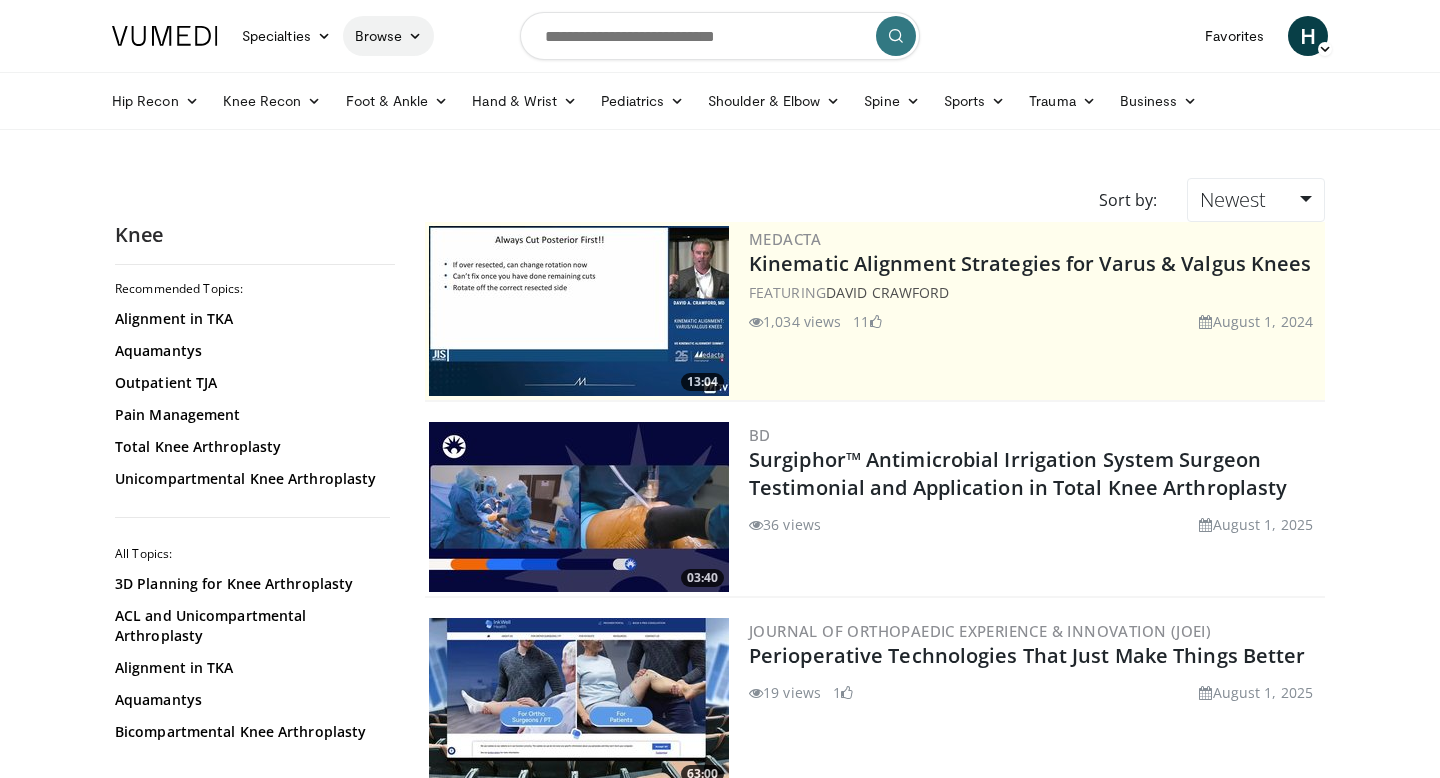 click at bounding box center [415, 36] 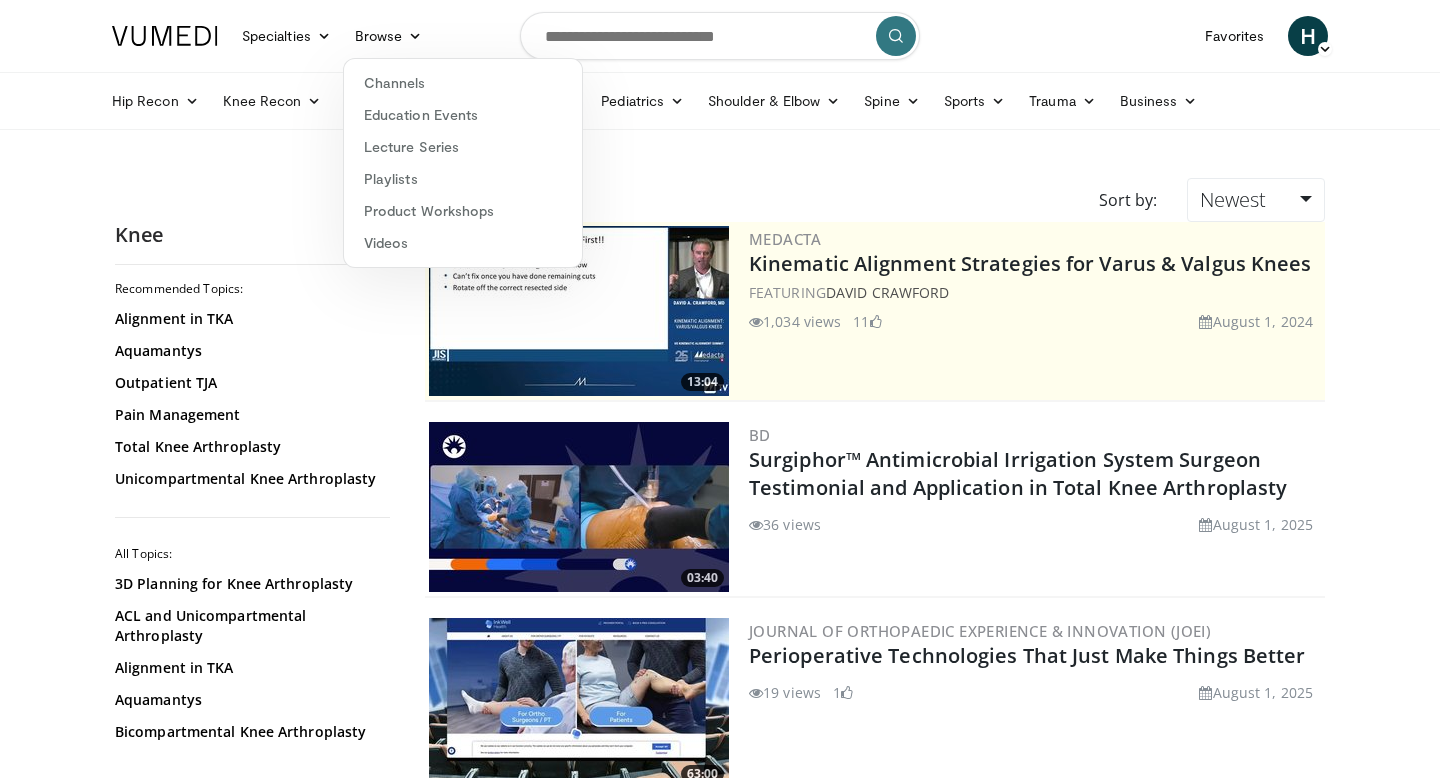 click on "Specialties
Adult & Family Medicine
Allergy, Asthma, Immunology
Anesthesiology
Cardiology
Dental
Dermatology
Endocrinology
Gastroenterology & Hepatology
General Surgery
Hematology & Oncology
Infectious Disease
Nephrology
Neurology
Neurosurgery
Obstetrics & Gynecology
Ophthalmology
Oral Maxillofacial
Orthopaedics
Otolaryngology
Pediatrics
Plastic Surgery
Podiatry
Psychiatry
Pulmonology
Radiation Oncology
Radiology
Rheumatology
Urology
Browse
H" at bounding box center [720, 36] 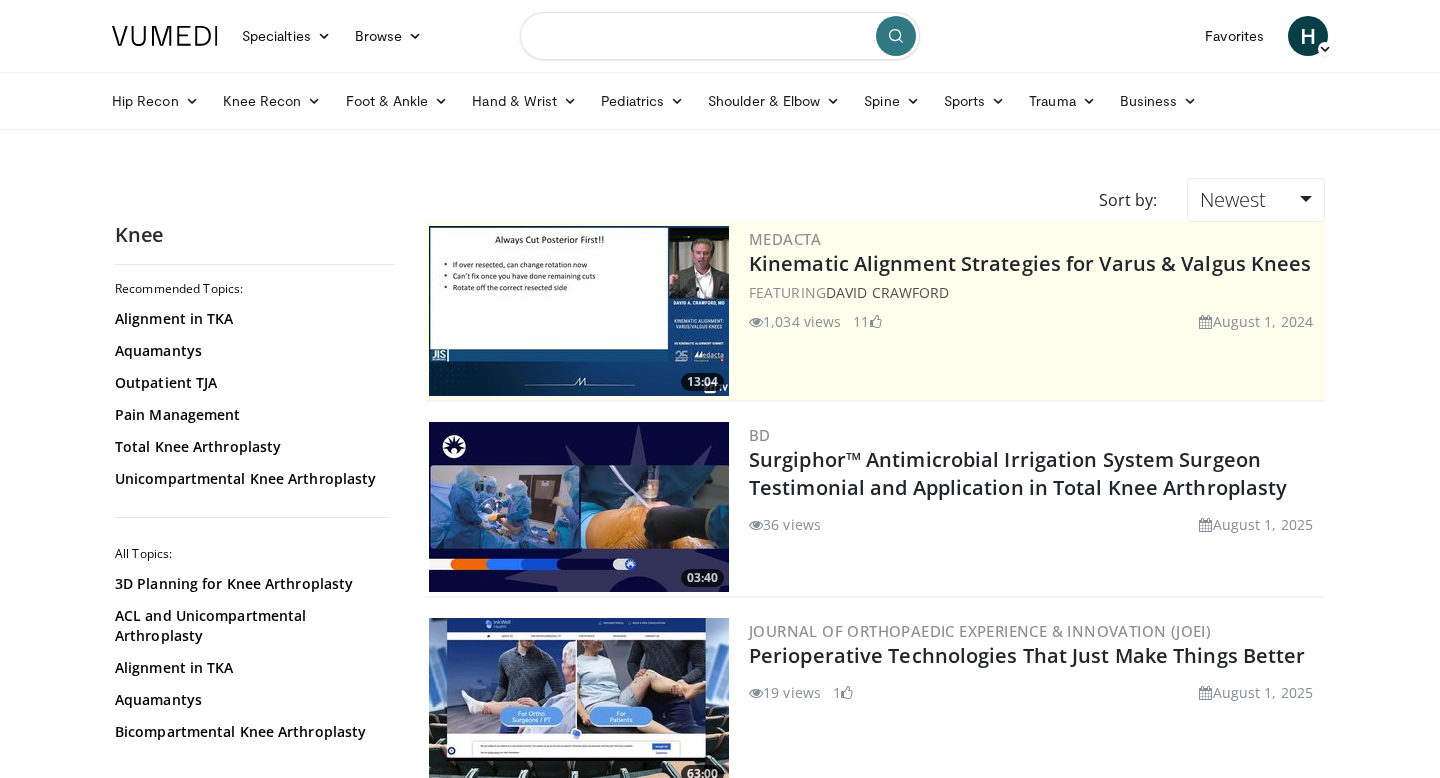 click at bounding box center (720, 36) 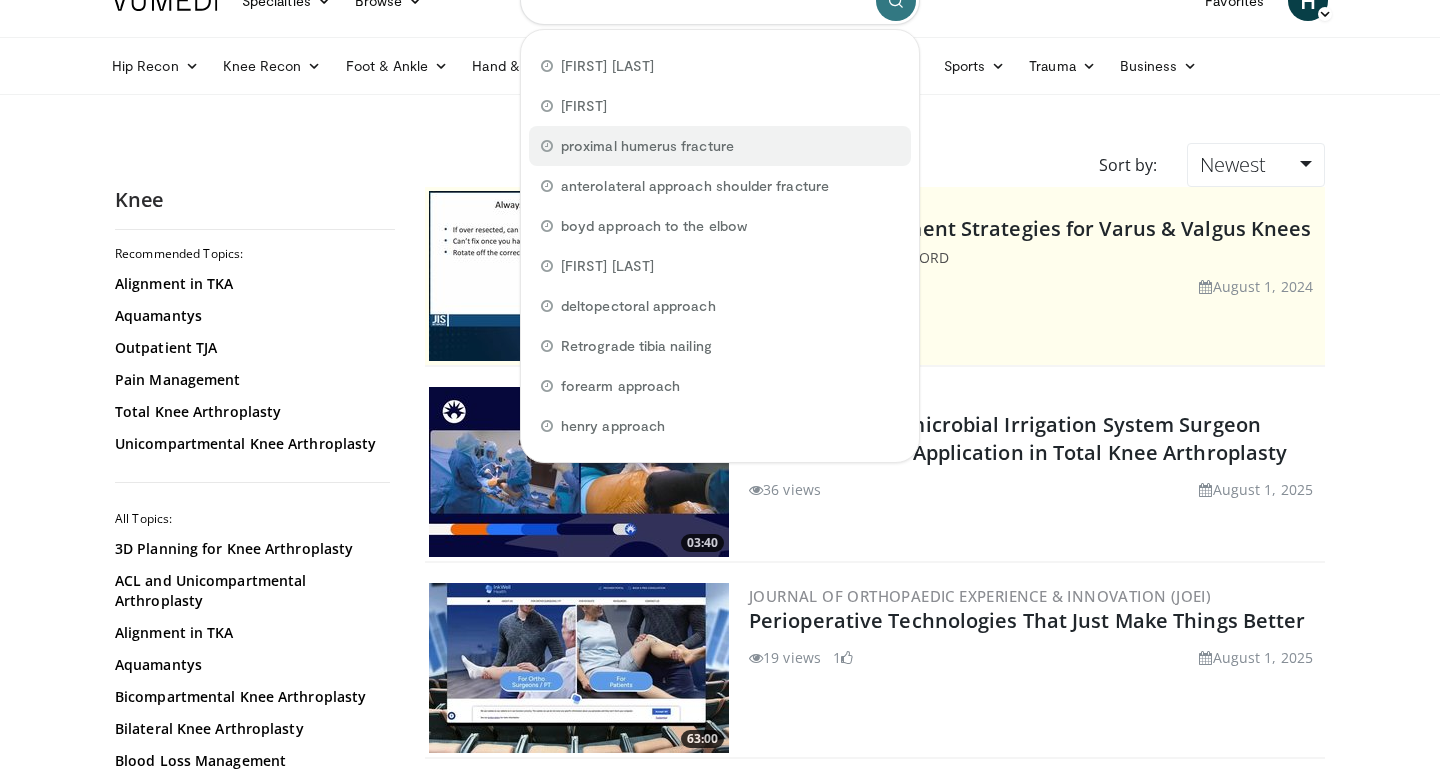 scroll, scrollTop: 0, scrollLeft: 0, axis: both 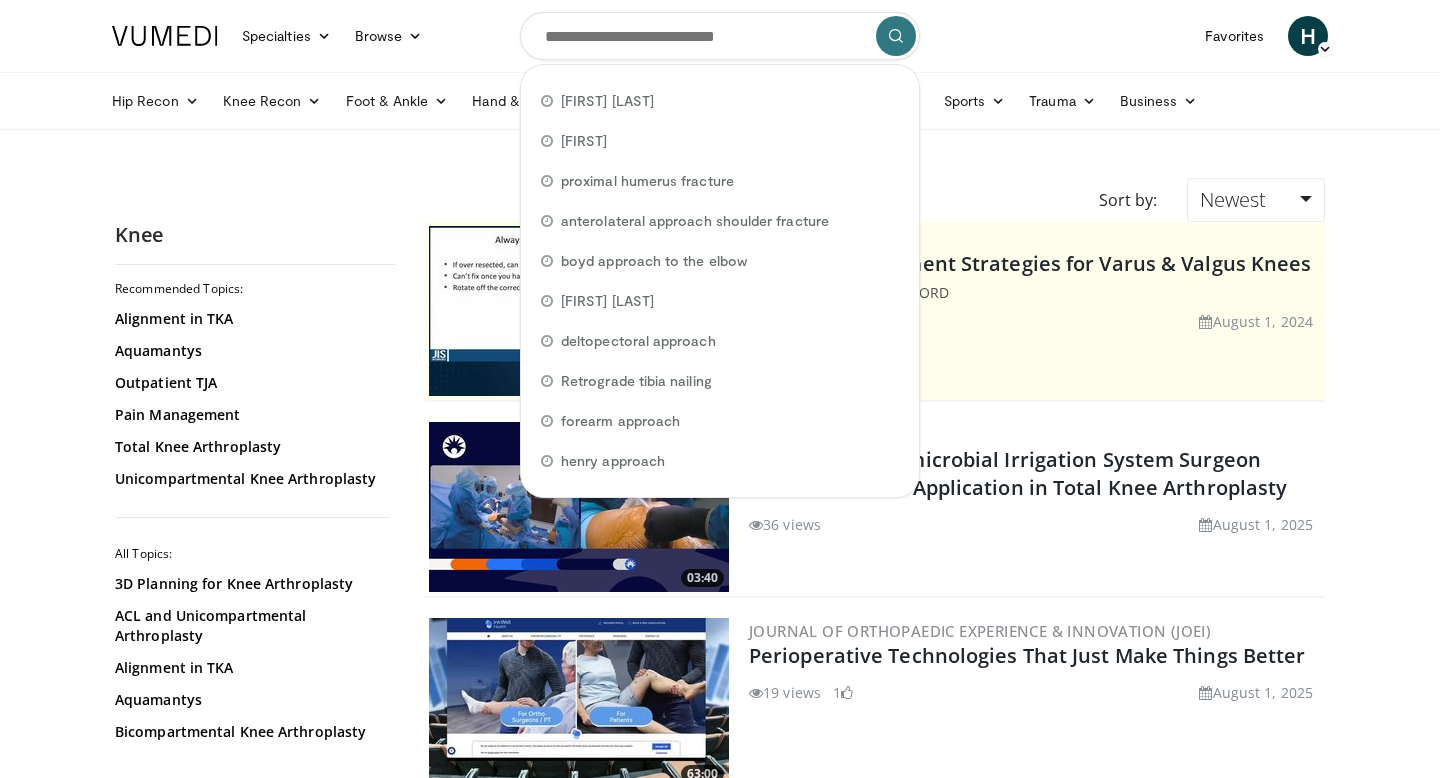click on "Specialties
Adult & Family Medicine
Allergy, Asthma, Immunology
Anesthesiology
Cardiology
Dental
Dermatology
Endocrinology
Gastroenterology & Hepatology
General Surgery
Hematology & Oncology
Infectious Disease
Nephrology
Neurology
Neurosurgery
Obstetrics & Gynecology
Ophthalmology
Oral Maxillofacial
Orthopaedics
Otolaryngology
Pediatrics
Plastic Surgery
Podiatry
Psychiatry
Pulmonology
Radiation Oncology
Radiology
Rheumatology
Urology" at bounding box center (720, 2794) 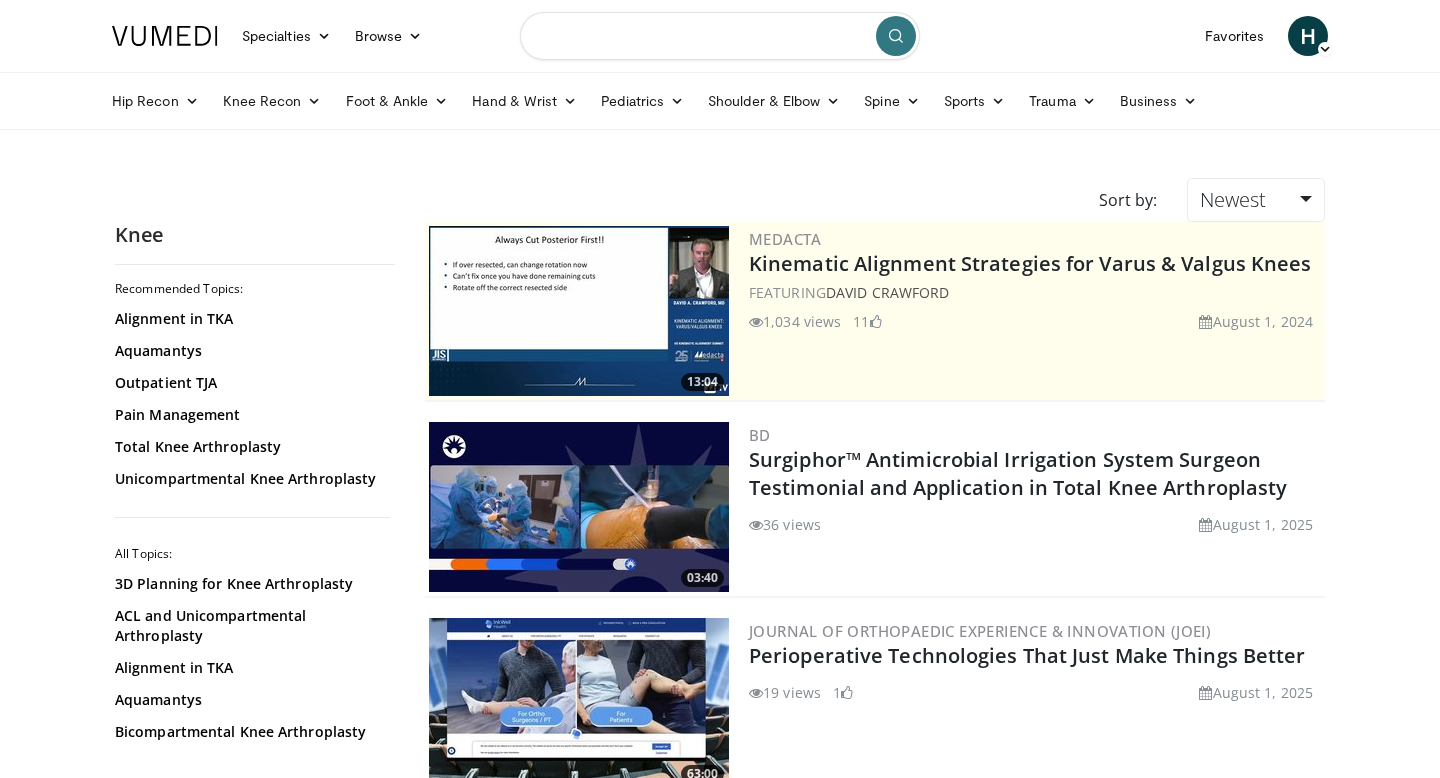 click at bounding box center (720, 36) 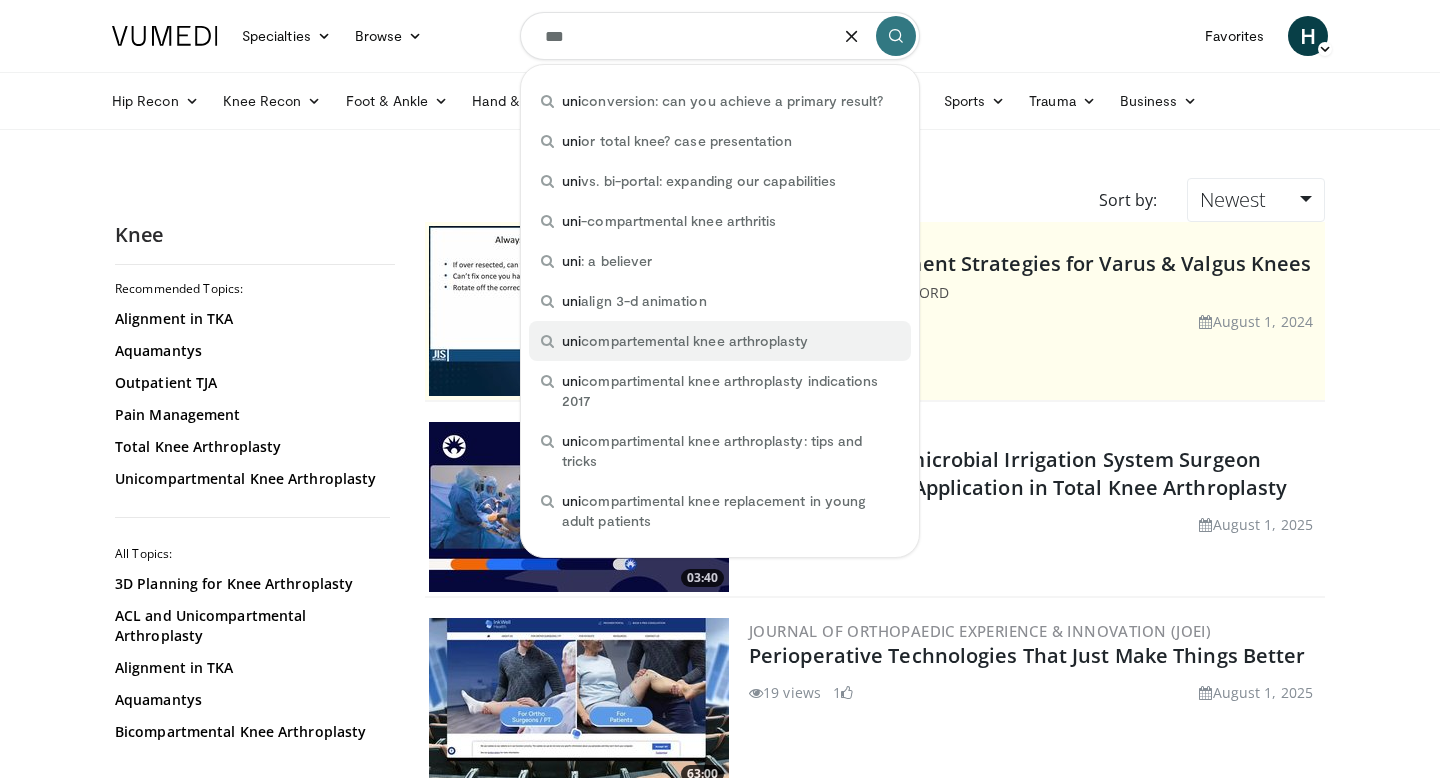 click on "uni compartemental knee arthroplasty" at bounding box center [685, 341] 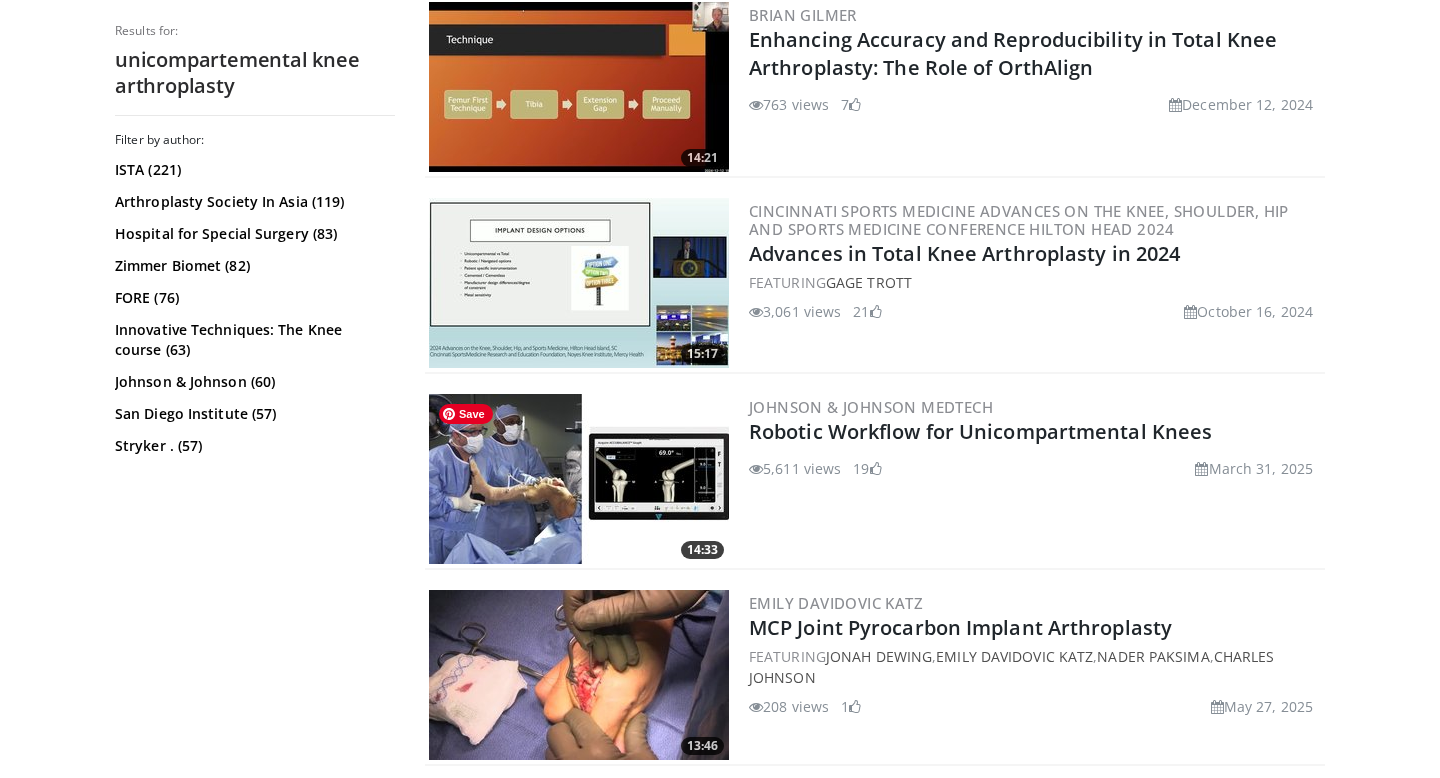 scroll, scrollTop: 4662, scrollLeft: 0, axis: vertical 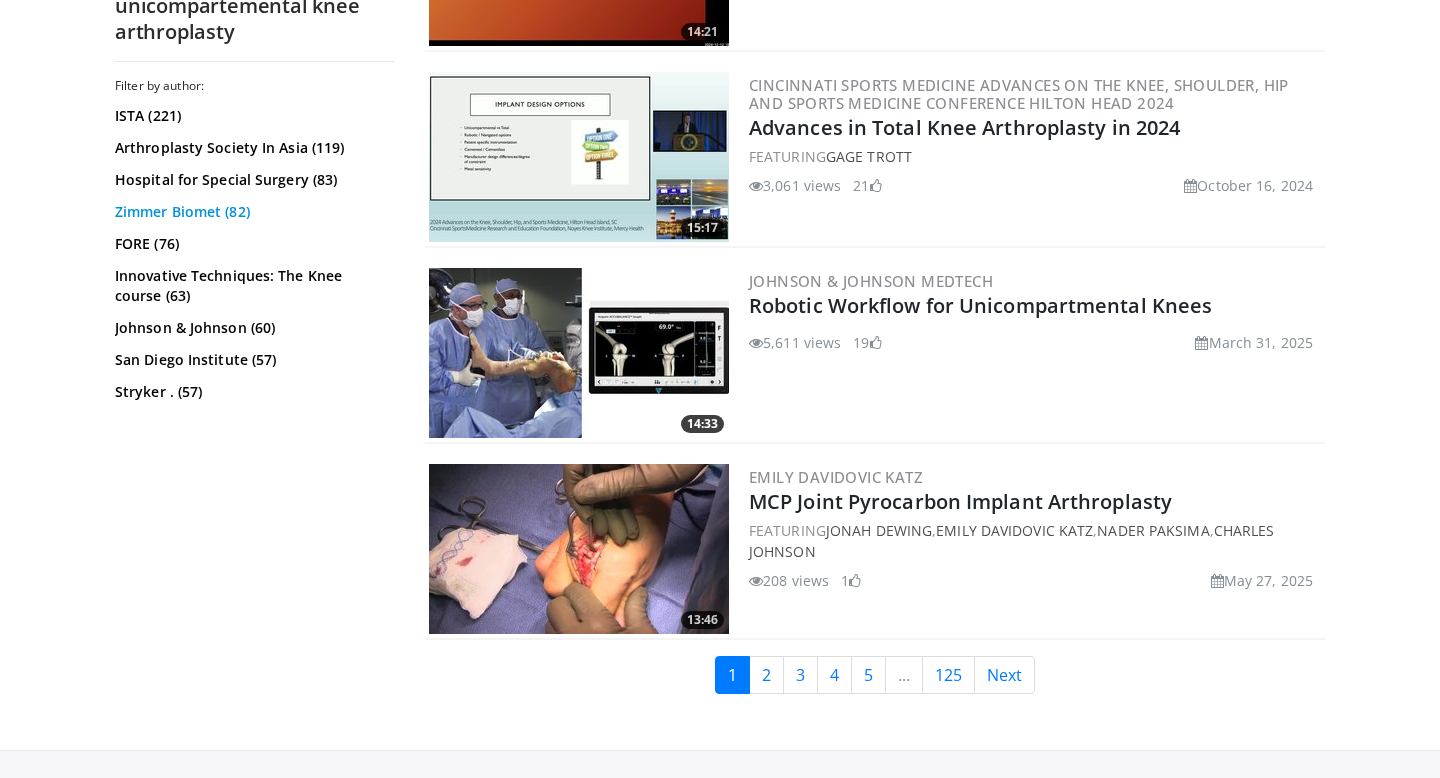 click on "Zimmer Biomet (82)" at bounding box center (252, 212) 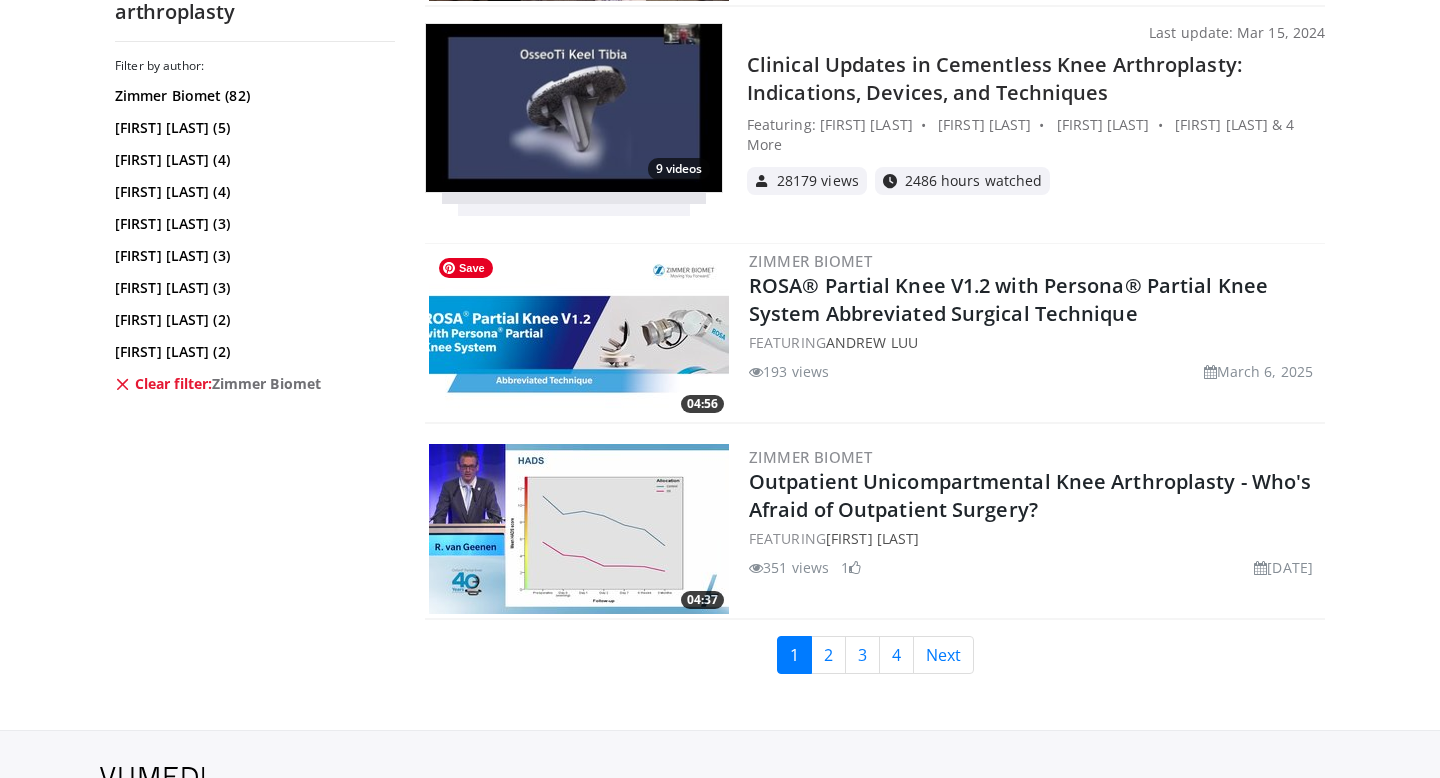 scroll, scrollTop: 4817, scrollLeft: 0, axis: vertical 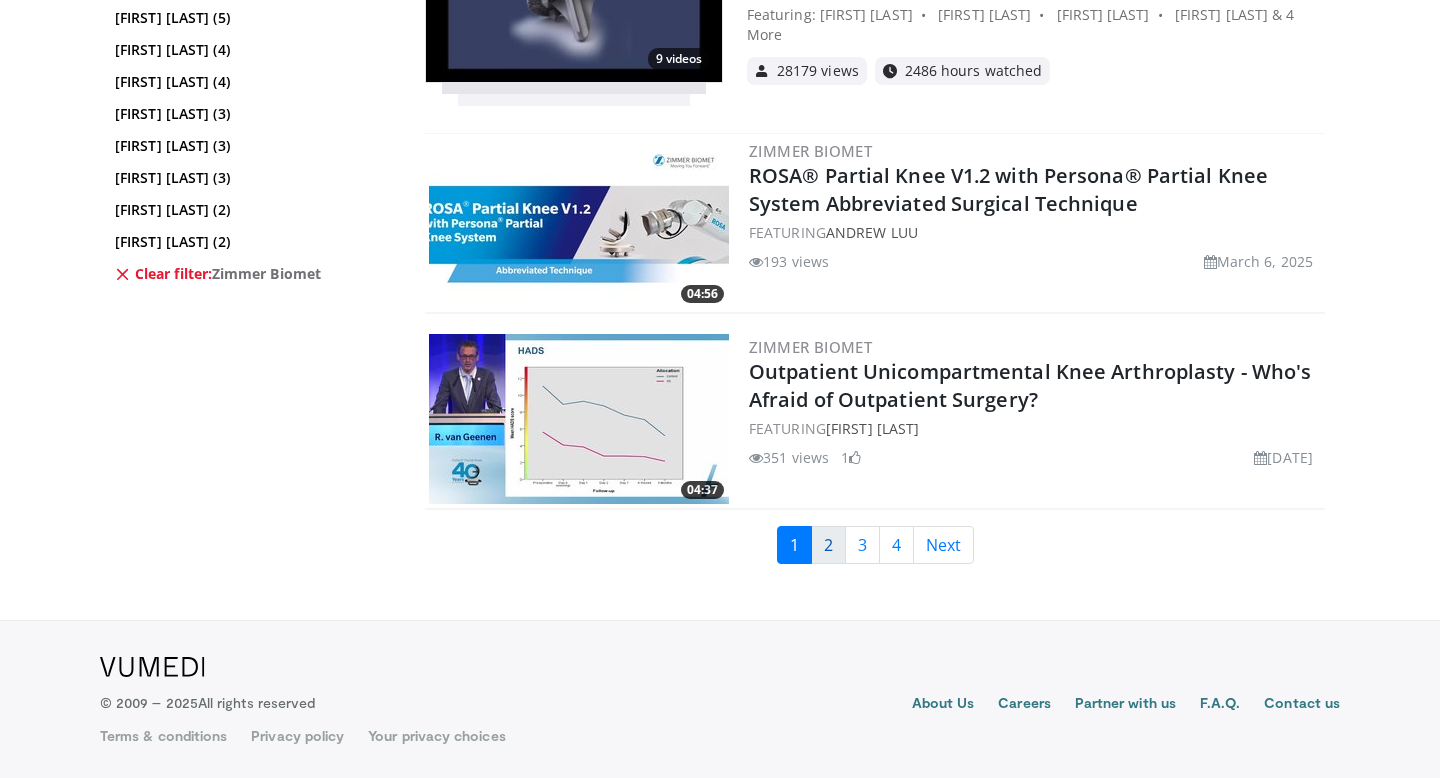click on "2" at bounding box center [828, 545] 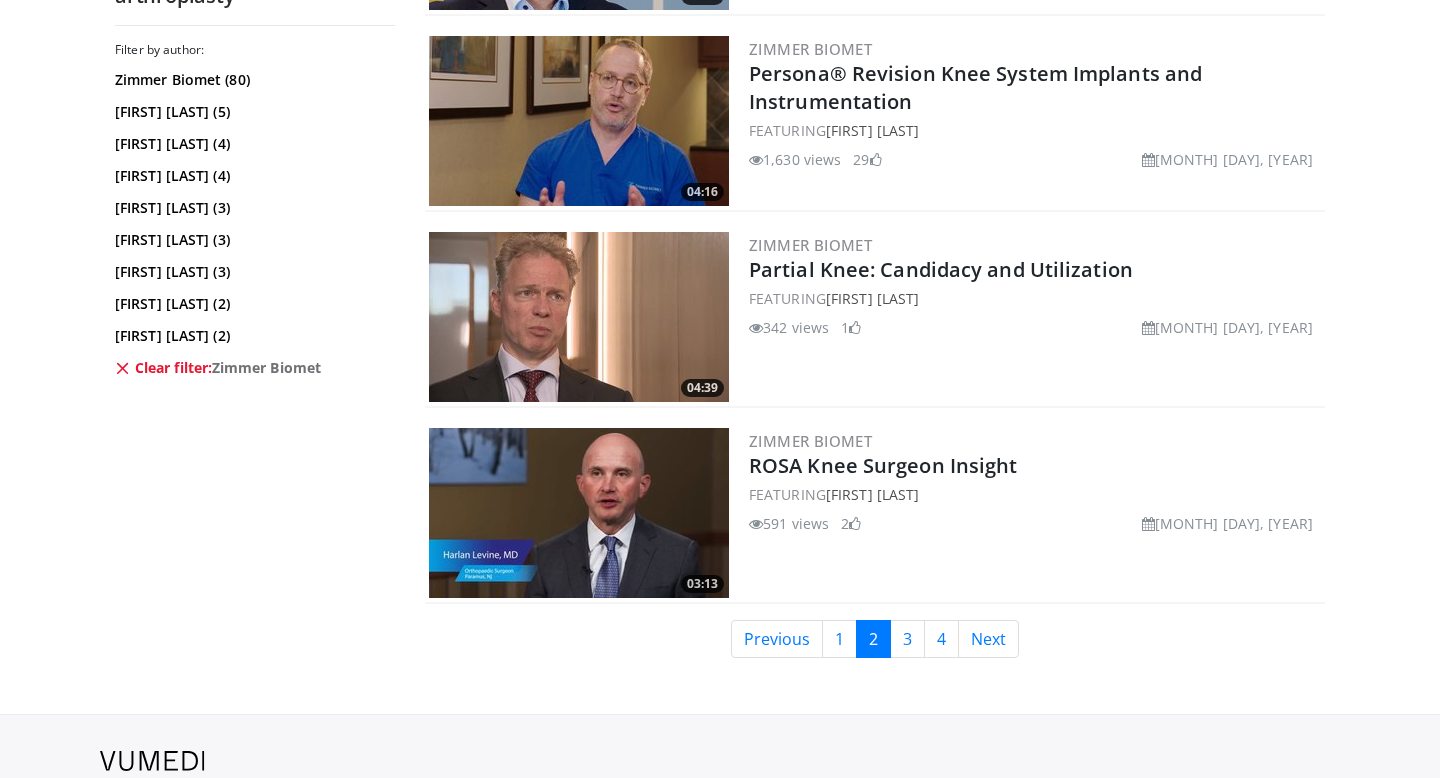 scroll, scrollTop: 4792, scrollLeft: 0, axis: vertical 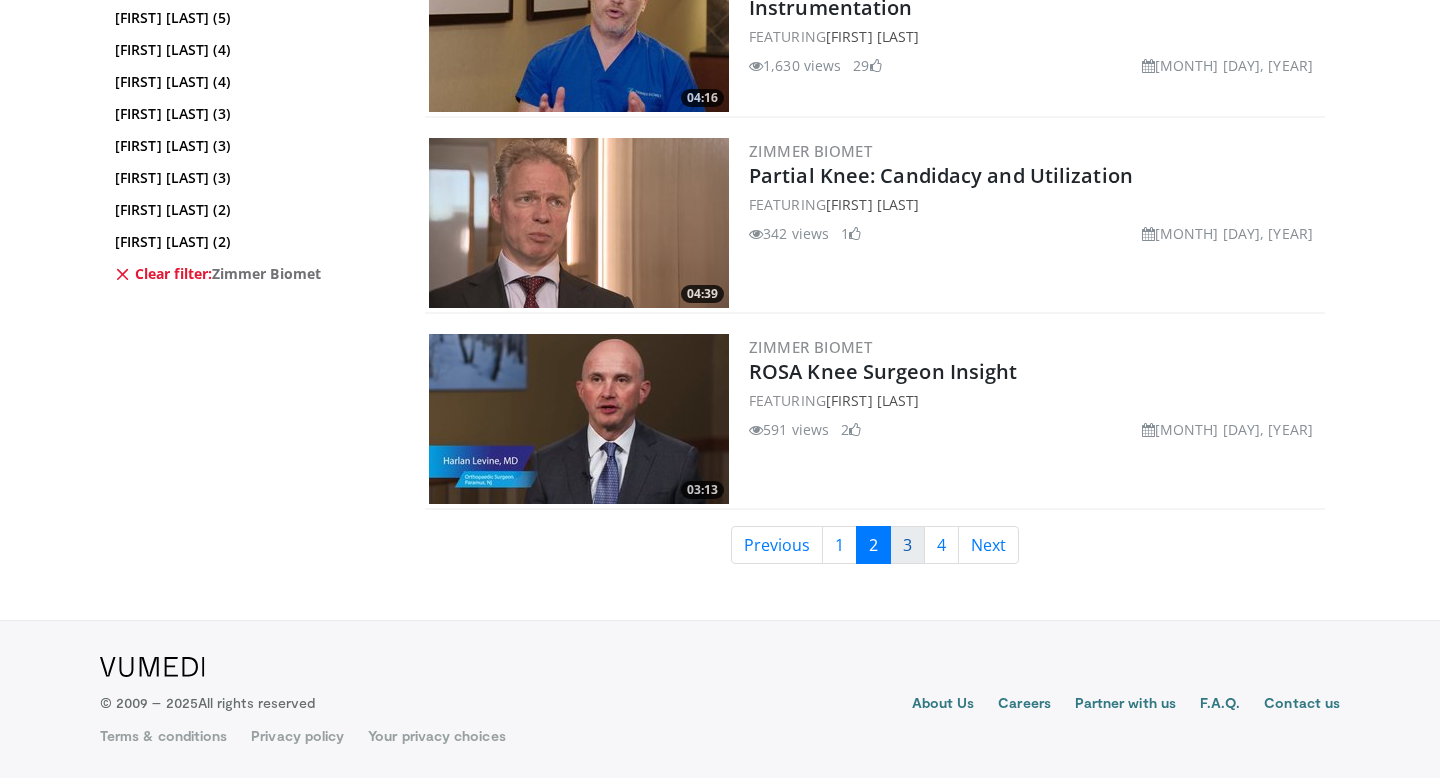 click on "3" at bounding box center [907, 545] 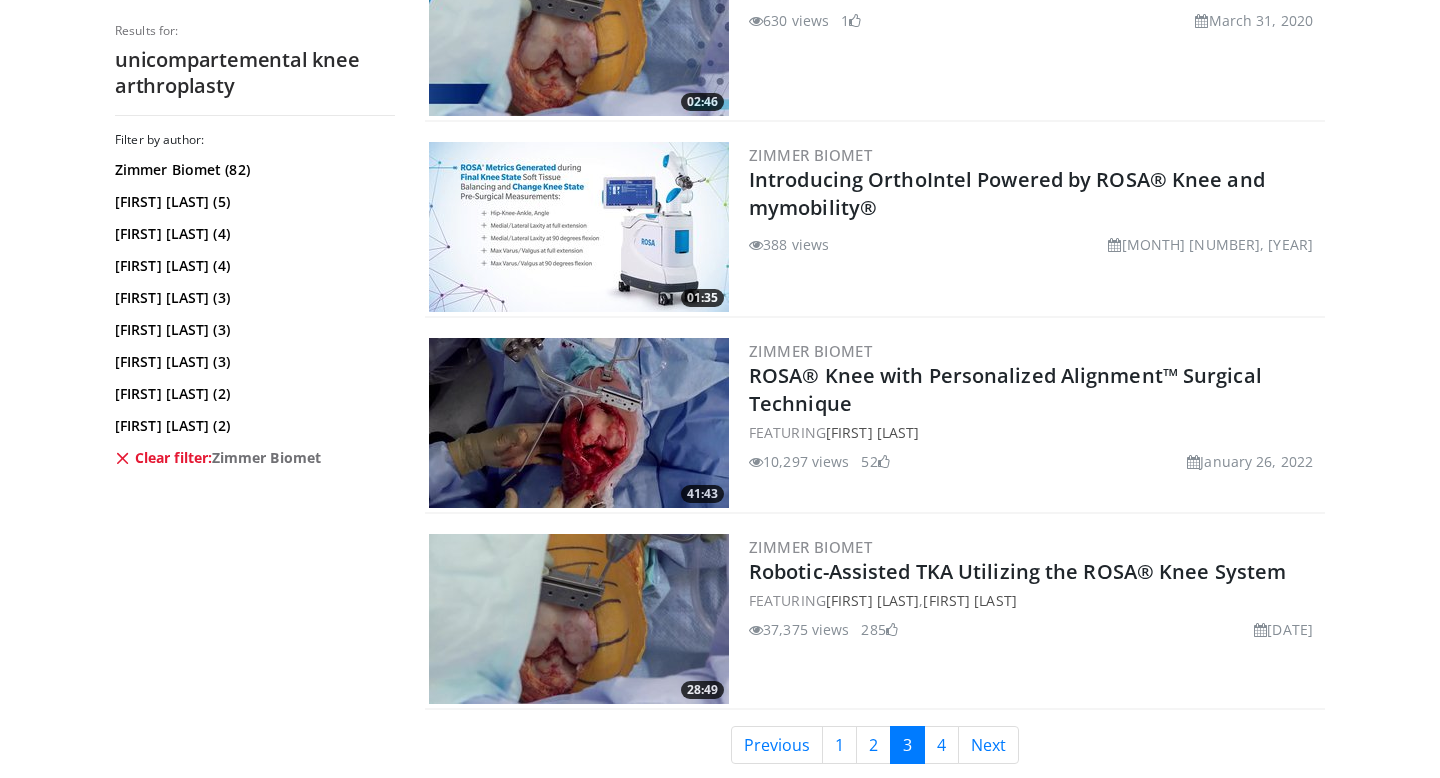 scroll, scrollTop: 4988, scrollLeft: 0, axis: vertical 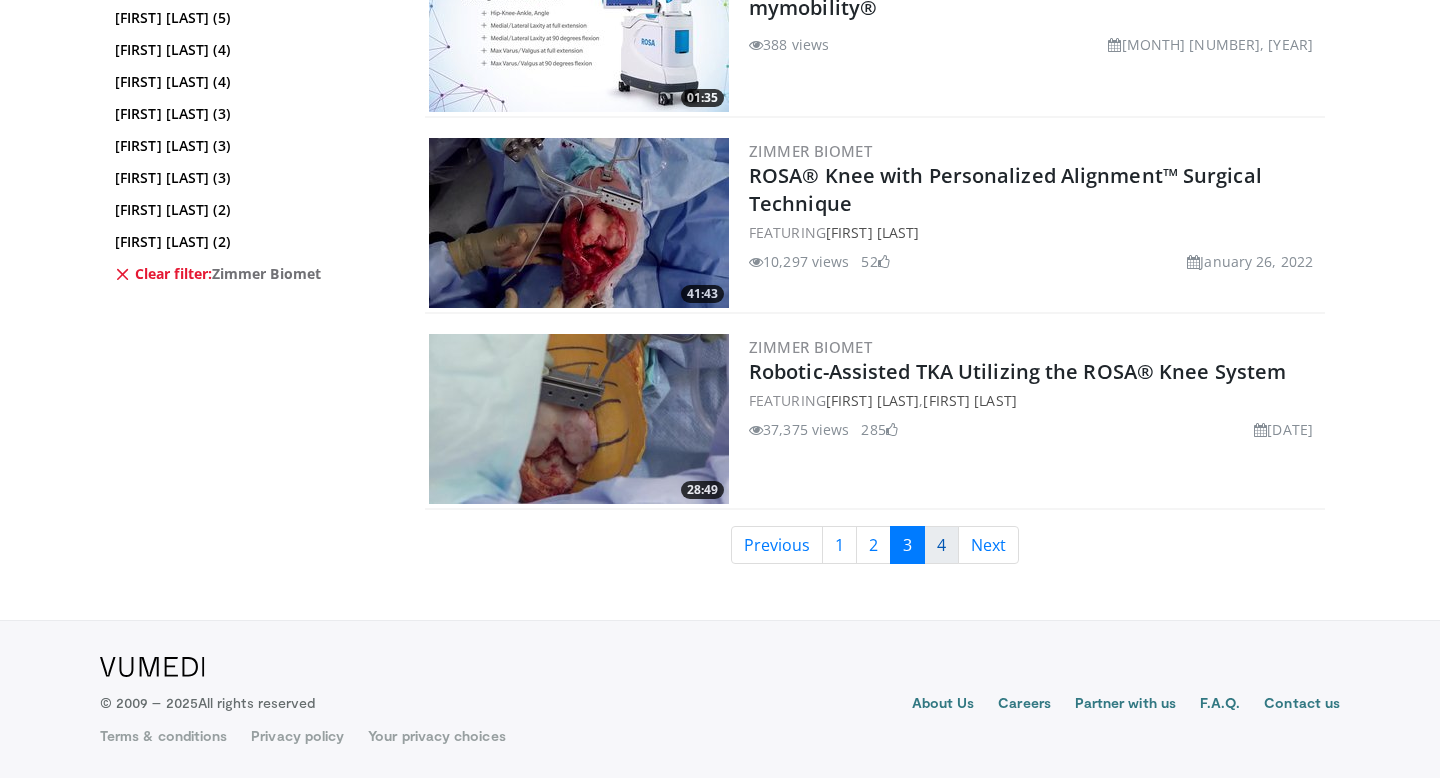 click on "4" at bounding box center (941, 545) 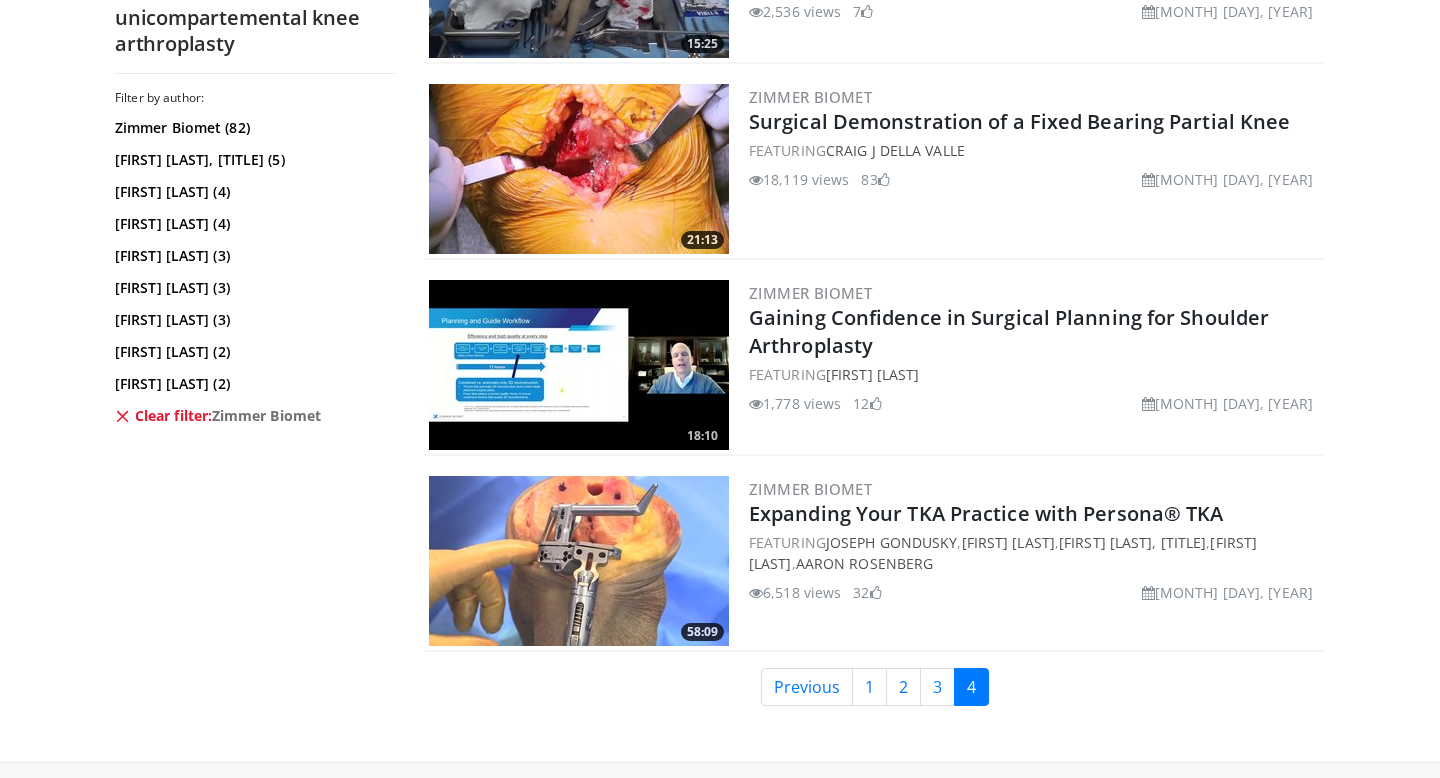 scroll, scrollTop: 872, scrollLeft: 0, axis: vertical 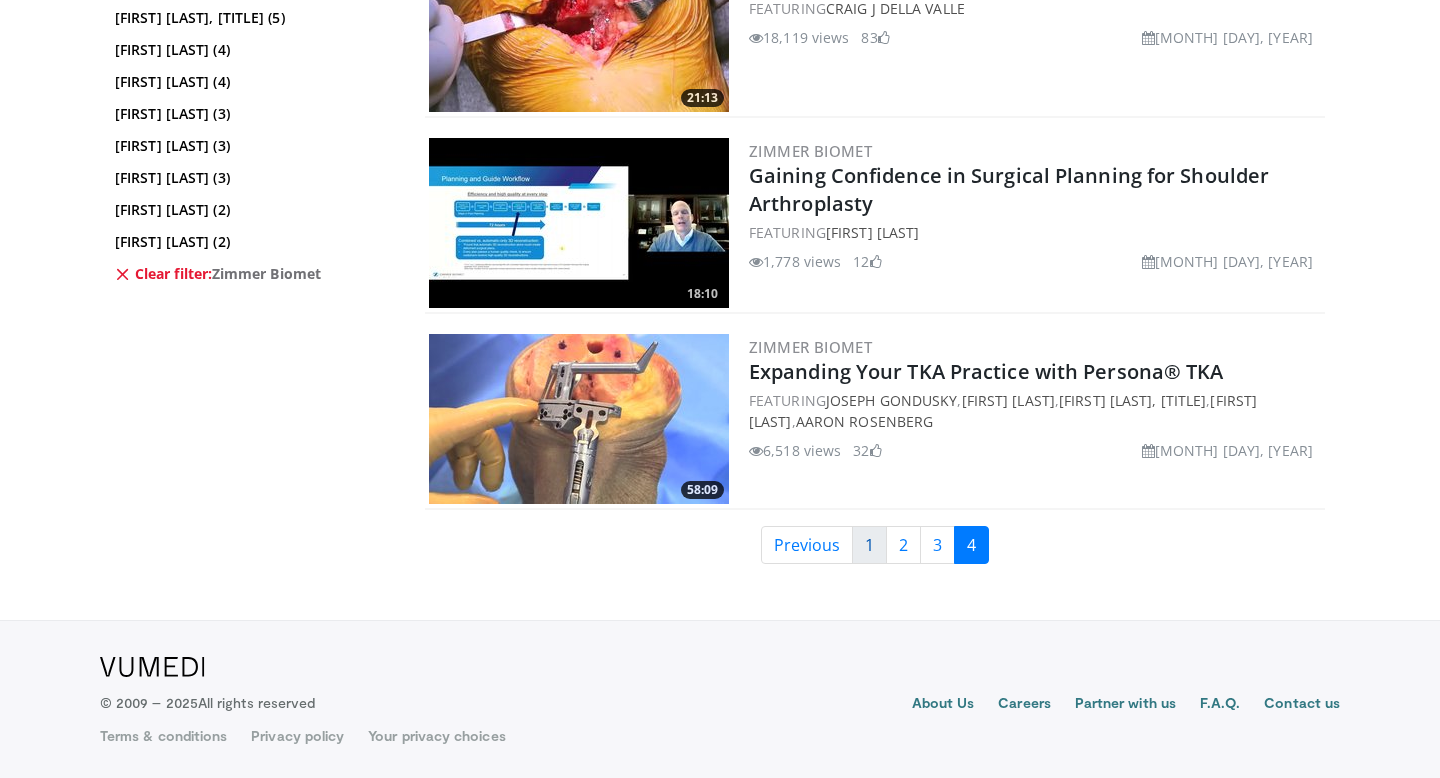 click on "1" at bounding box center [869, 545] 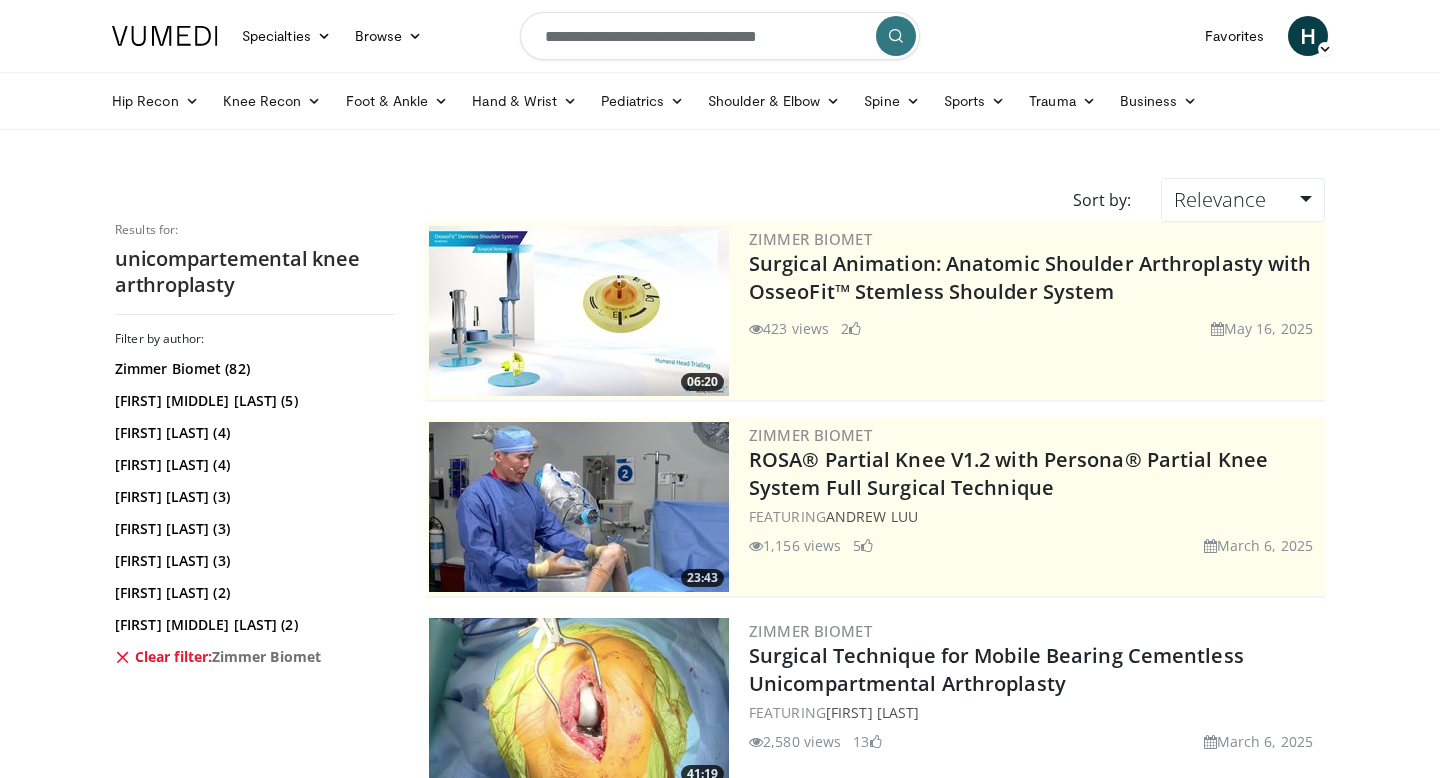scroll, scrollTop: 0, scrollLeft: 0, axis: both 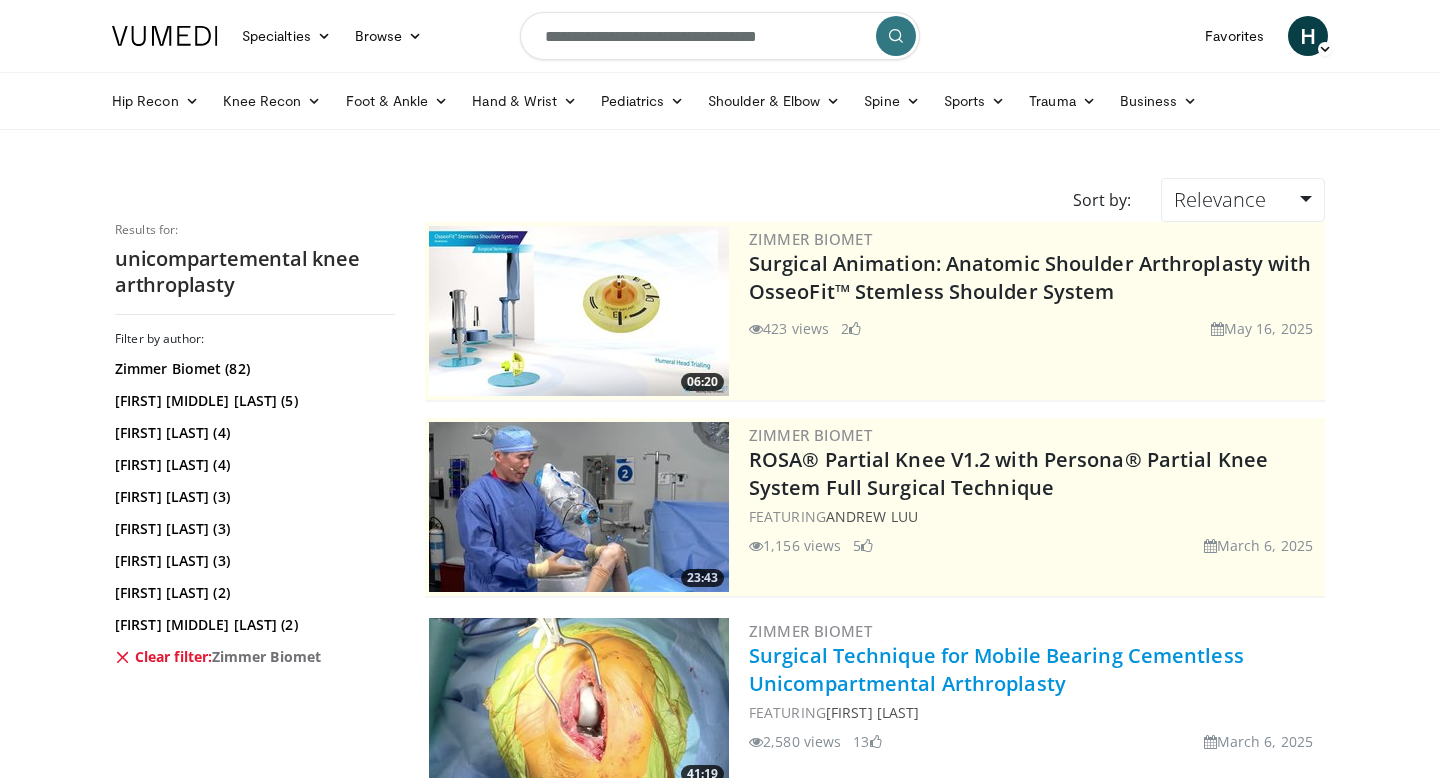click on "Surgical Technique for Mobile Bearing Cementless Unicompartmental Arthroplasty" at bounding box center (996, 669) 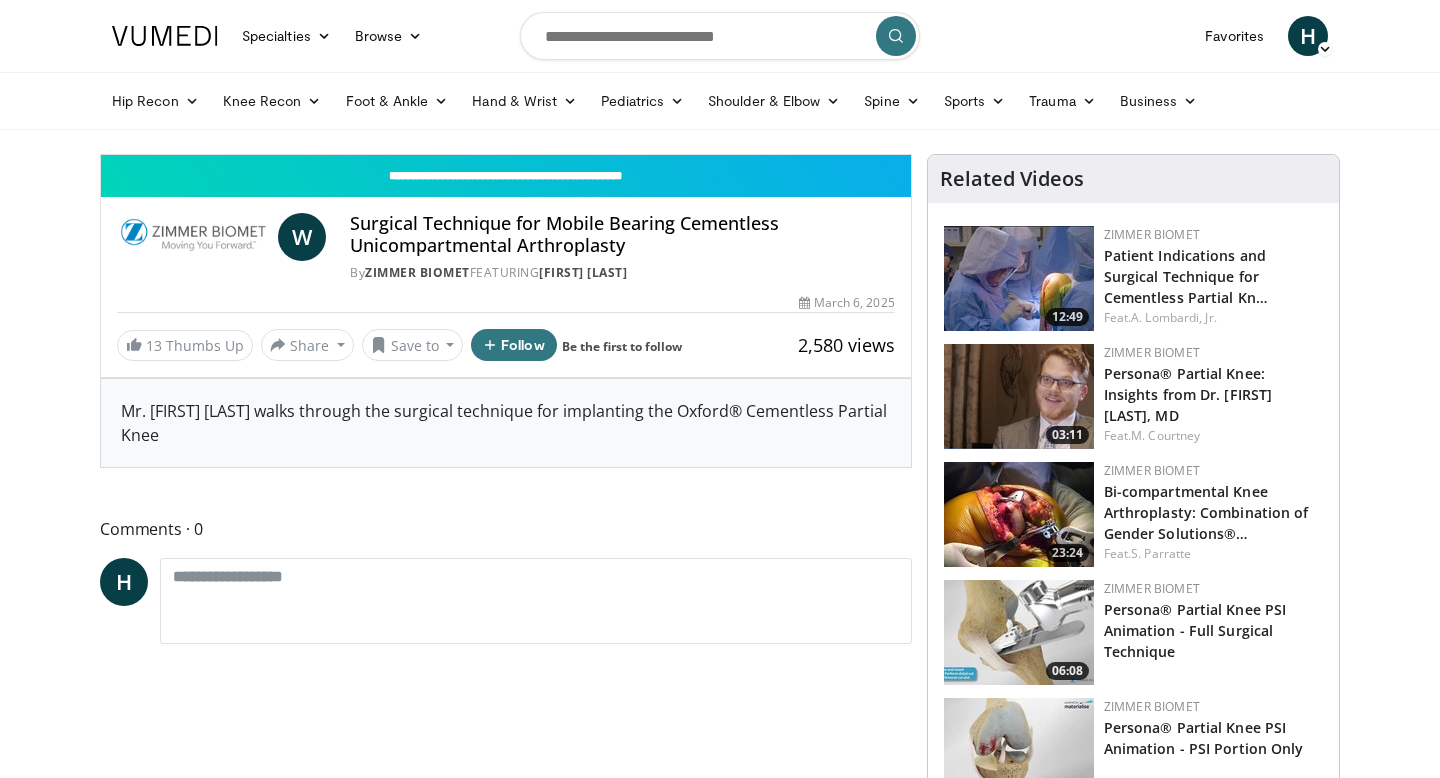 scroll, scrollTop: 0, scrollLeft: 0, axis: both 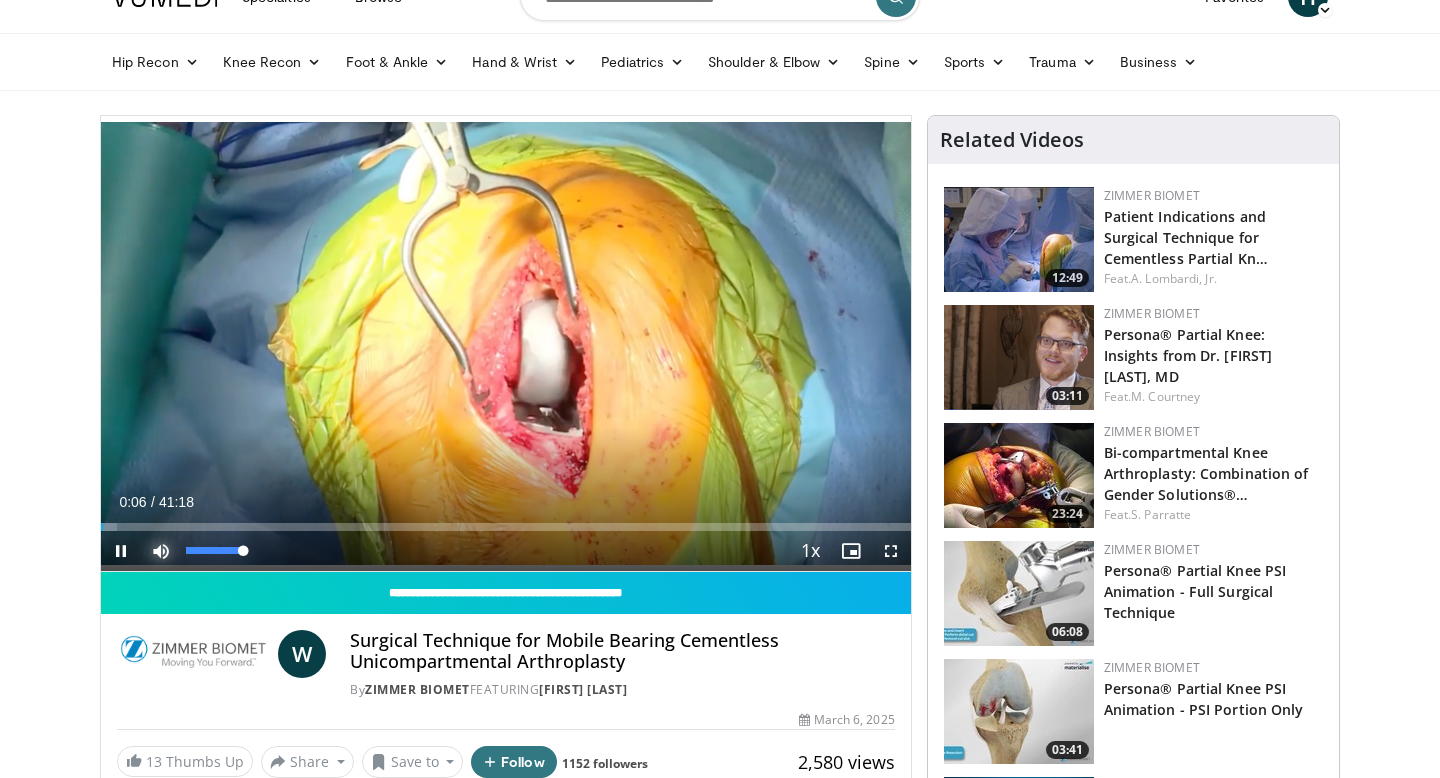 click at bounding box center (161, 551) 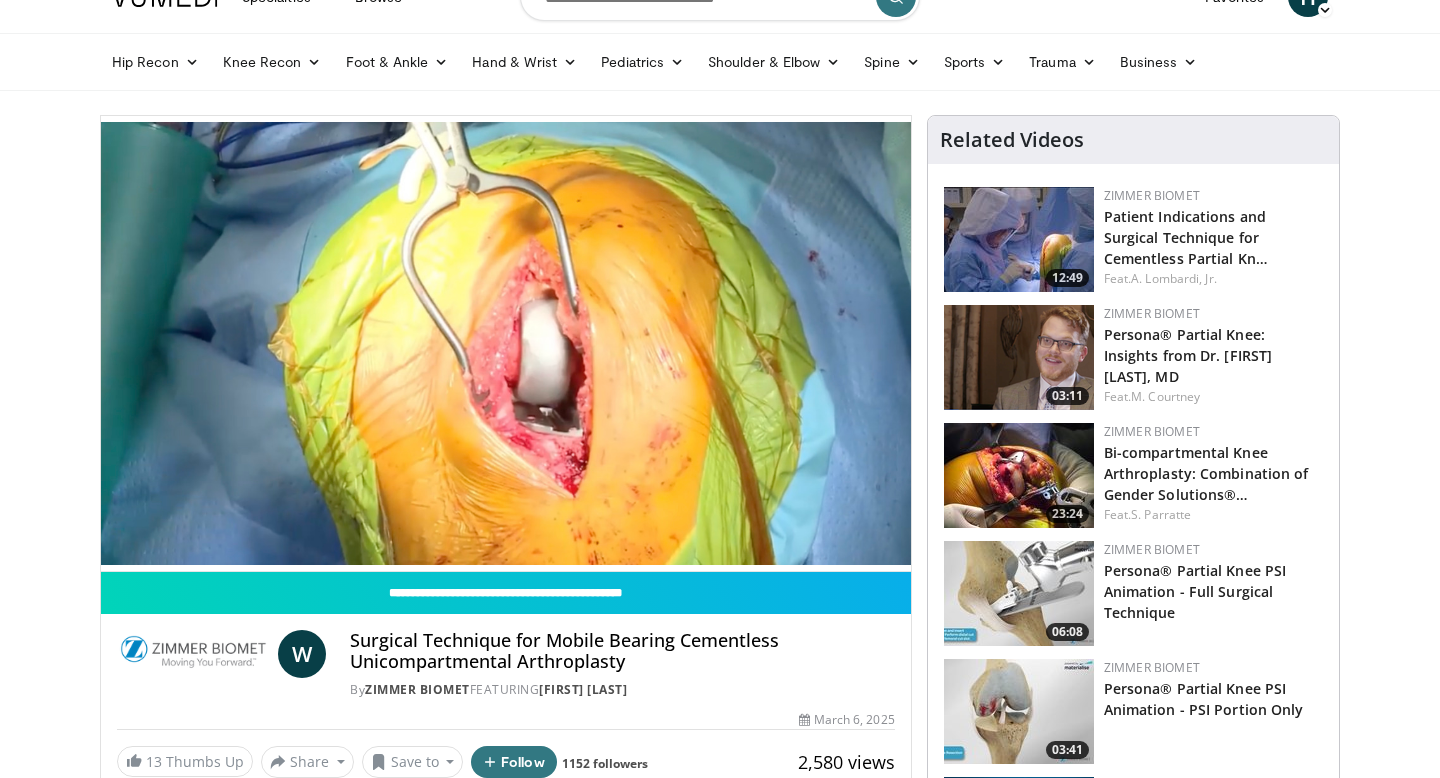 click on "10 seconds
Tap to unmute" at bounding box center (506, 343) 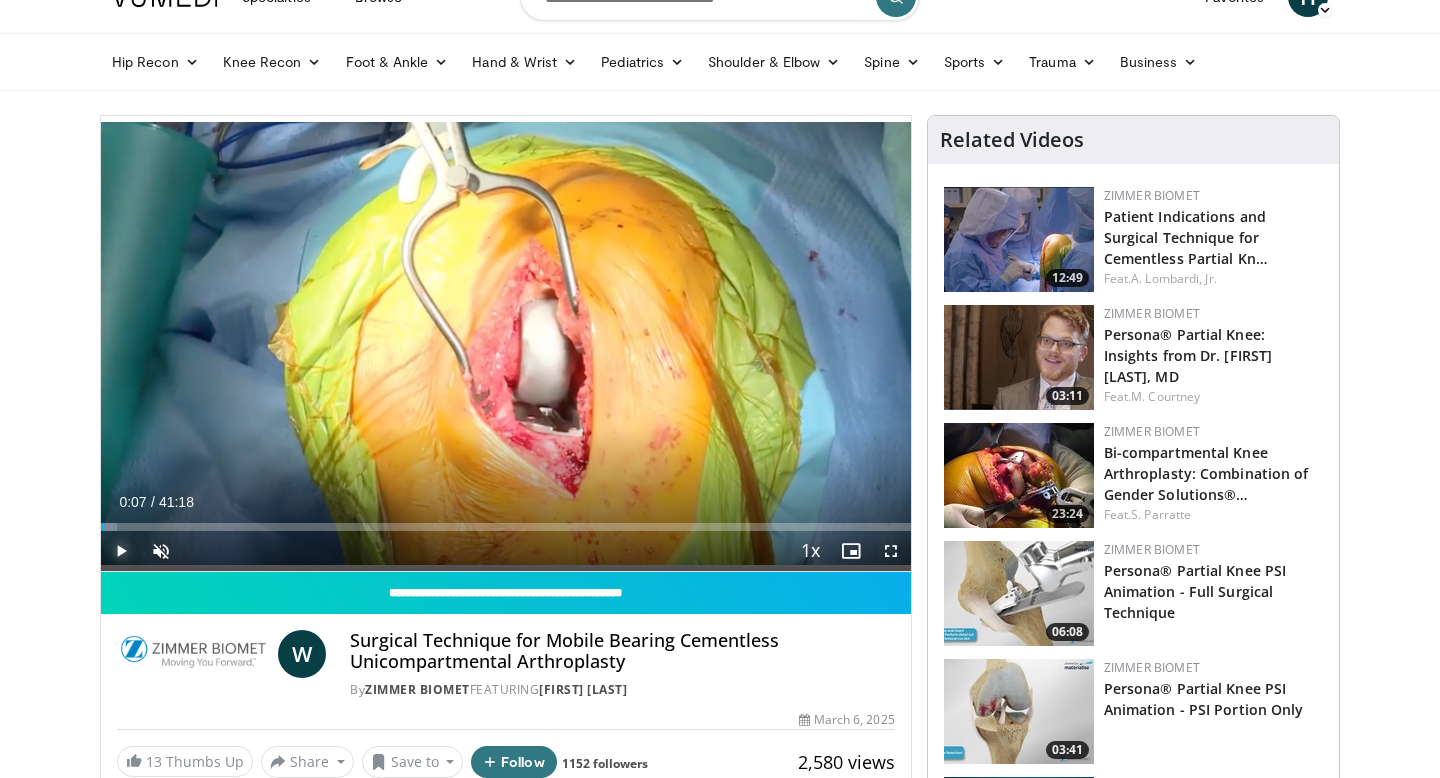 click at bounding box center [121, 551] 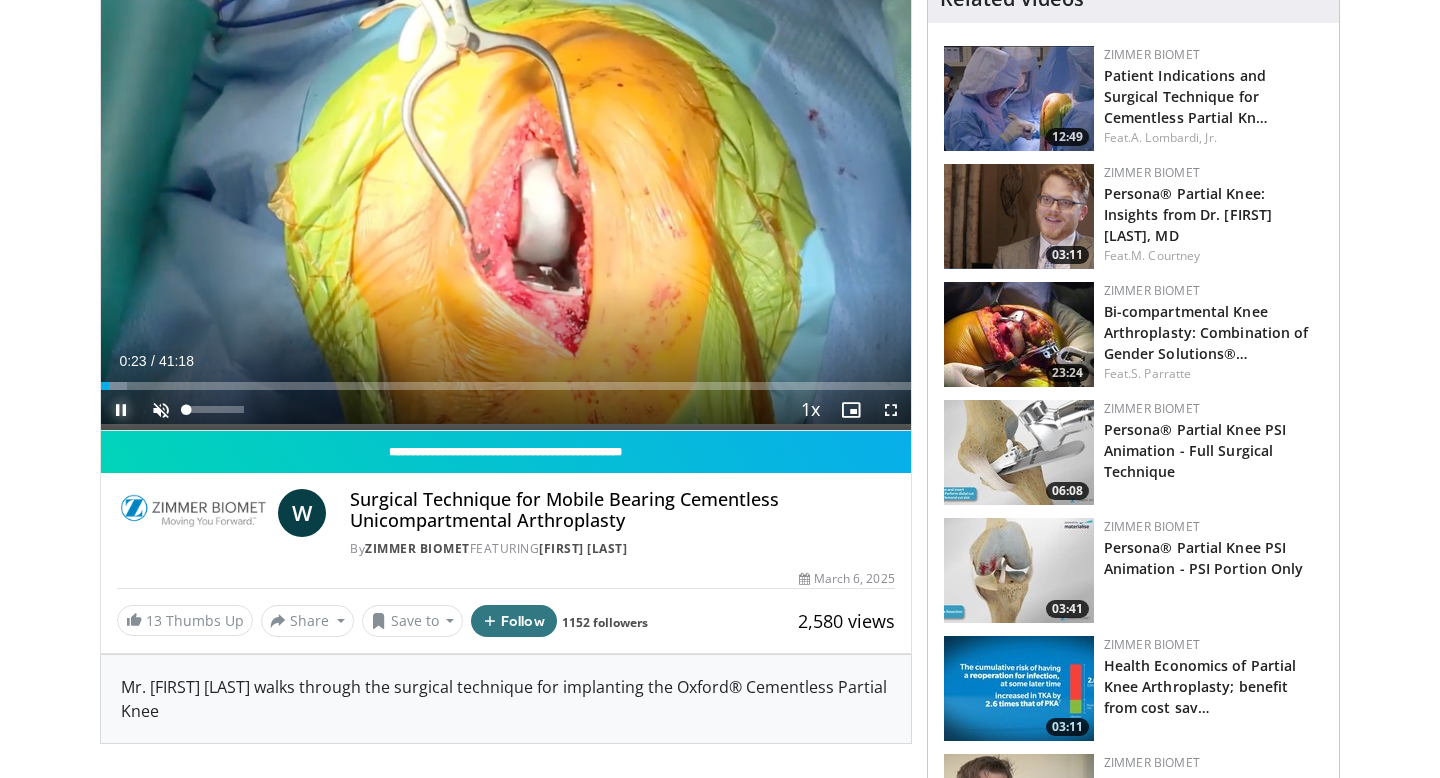 scroll, scrollTop: 180, scrollLeft: 0, axis: vertical 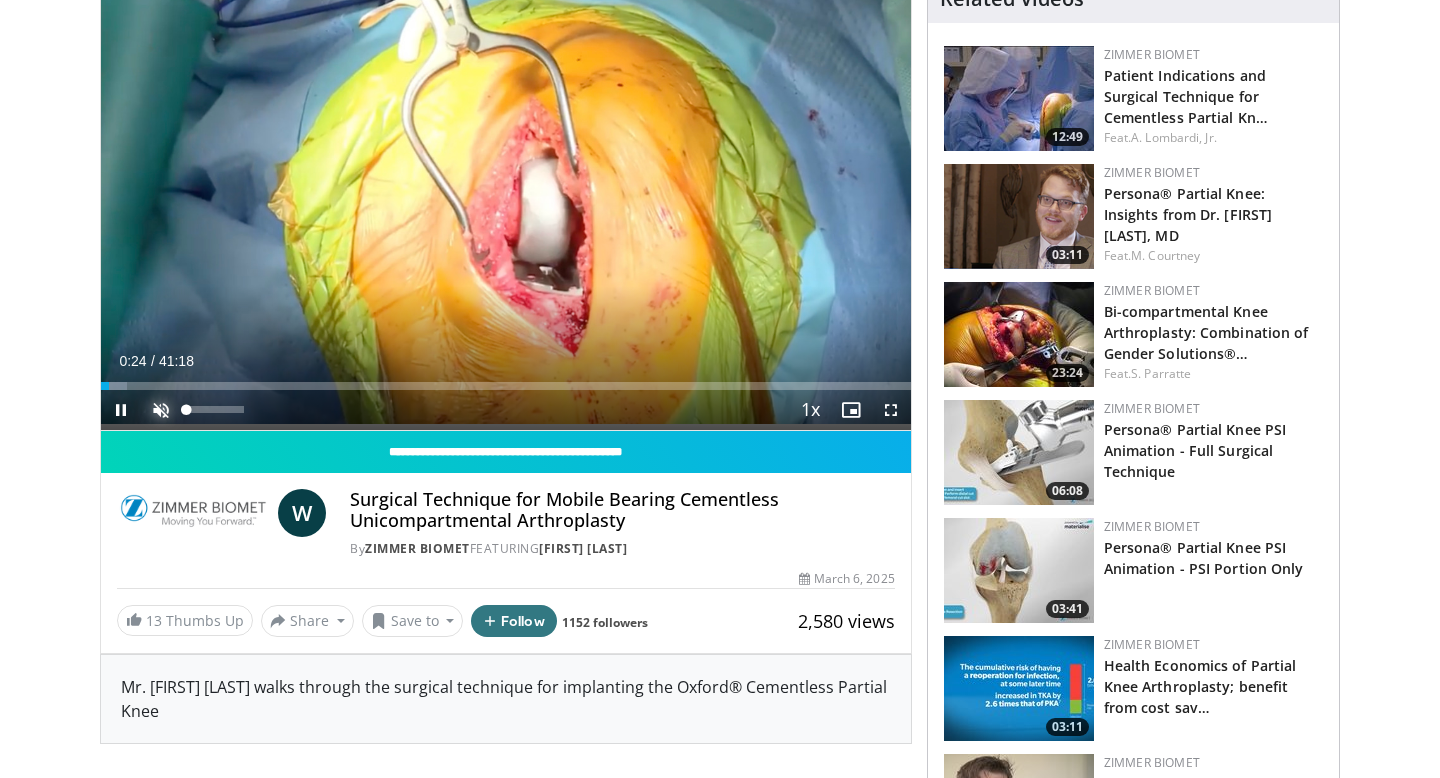 click at bounding box center (161, 410) 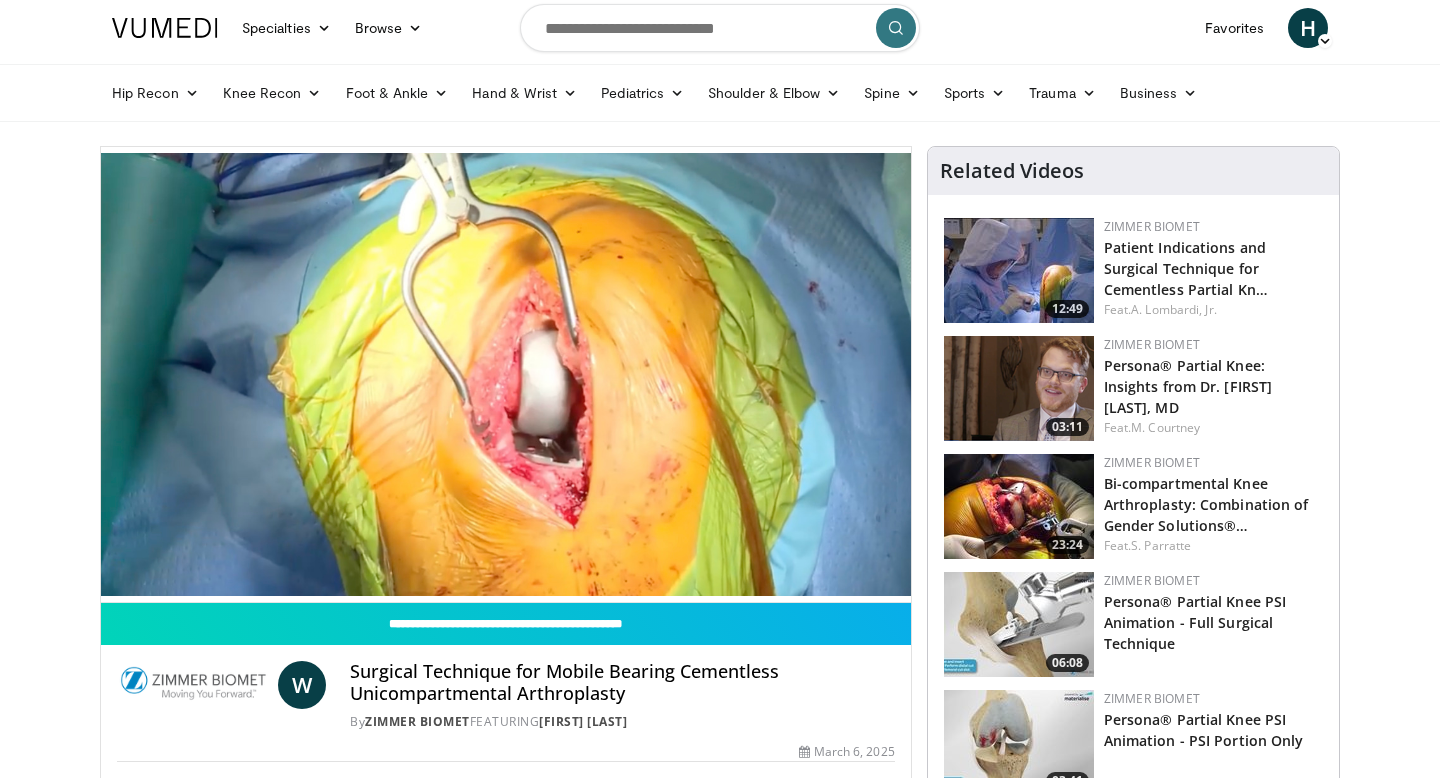 scroll, scrollTop: 0, scrollLeft: 0, axis: both 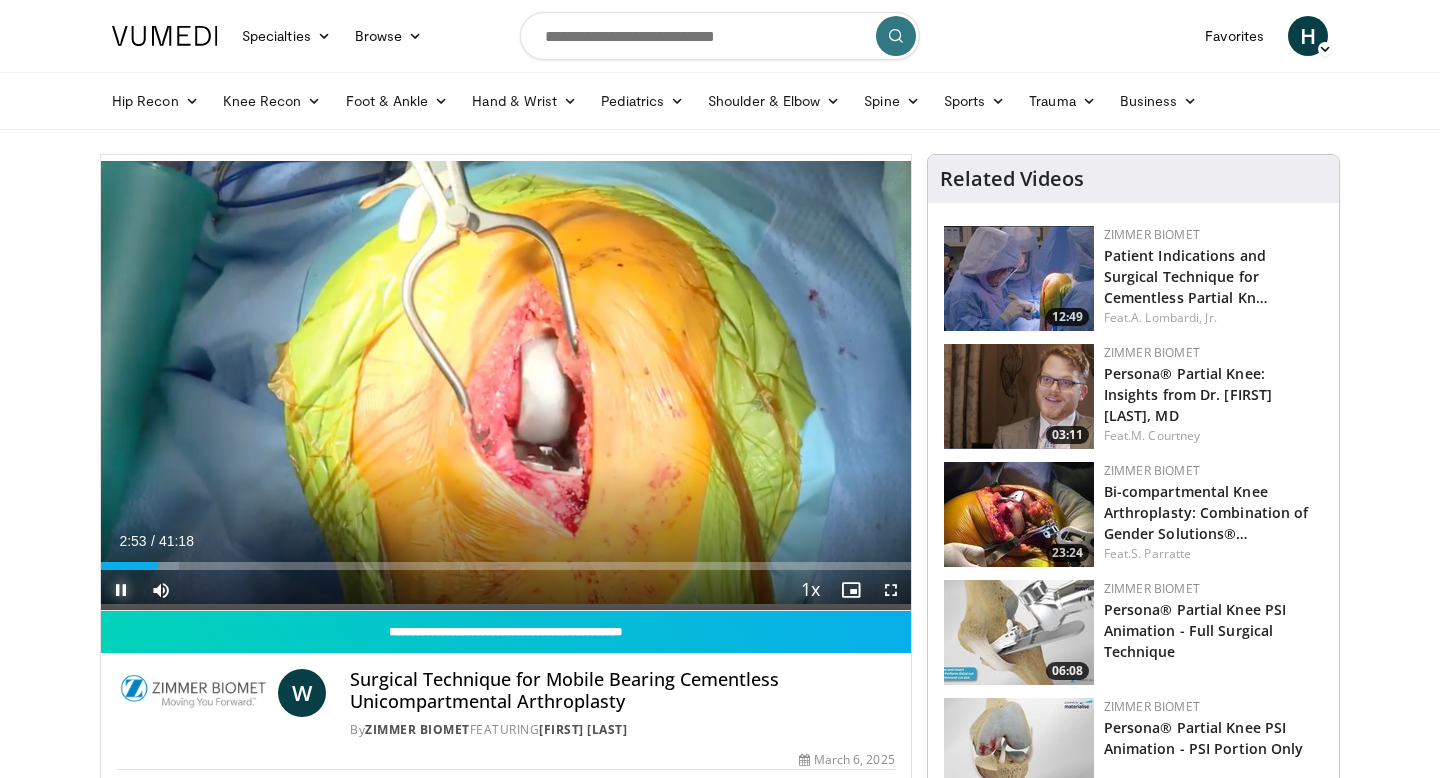 click at bounding box center (121, 590) 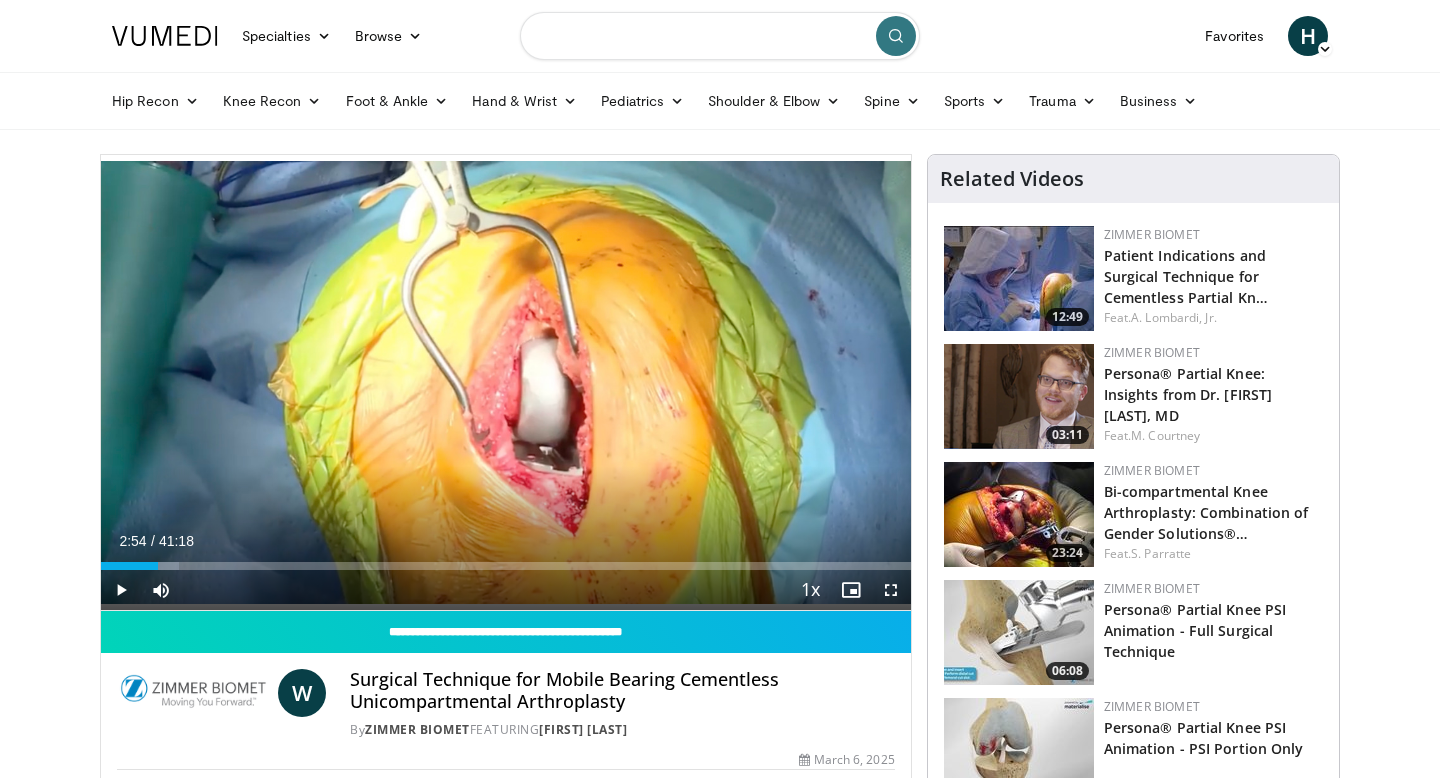 click at bounding box center [720, 36] 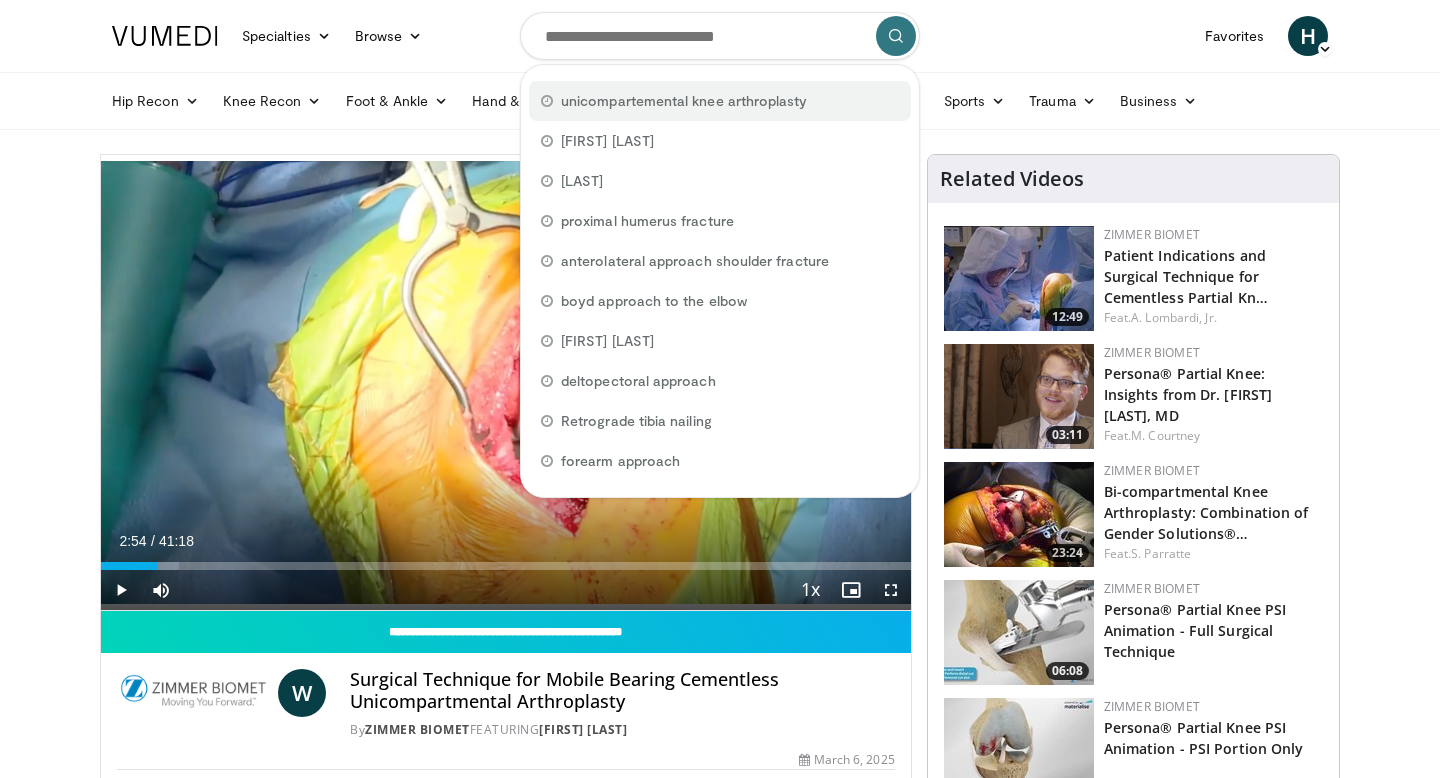 click on "unicompartemental knee arthroplasty" at bounding box center (684, 101) 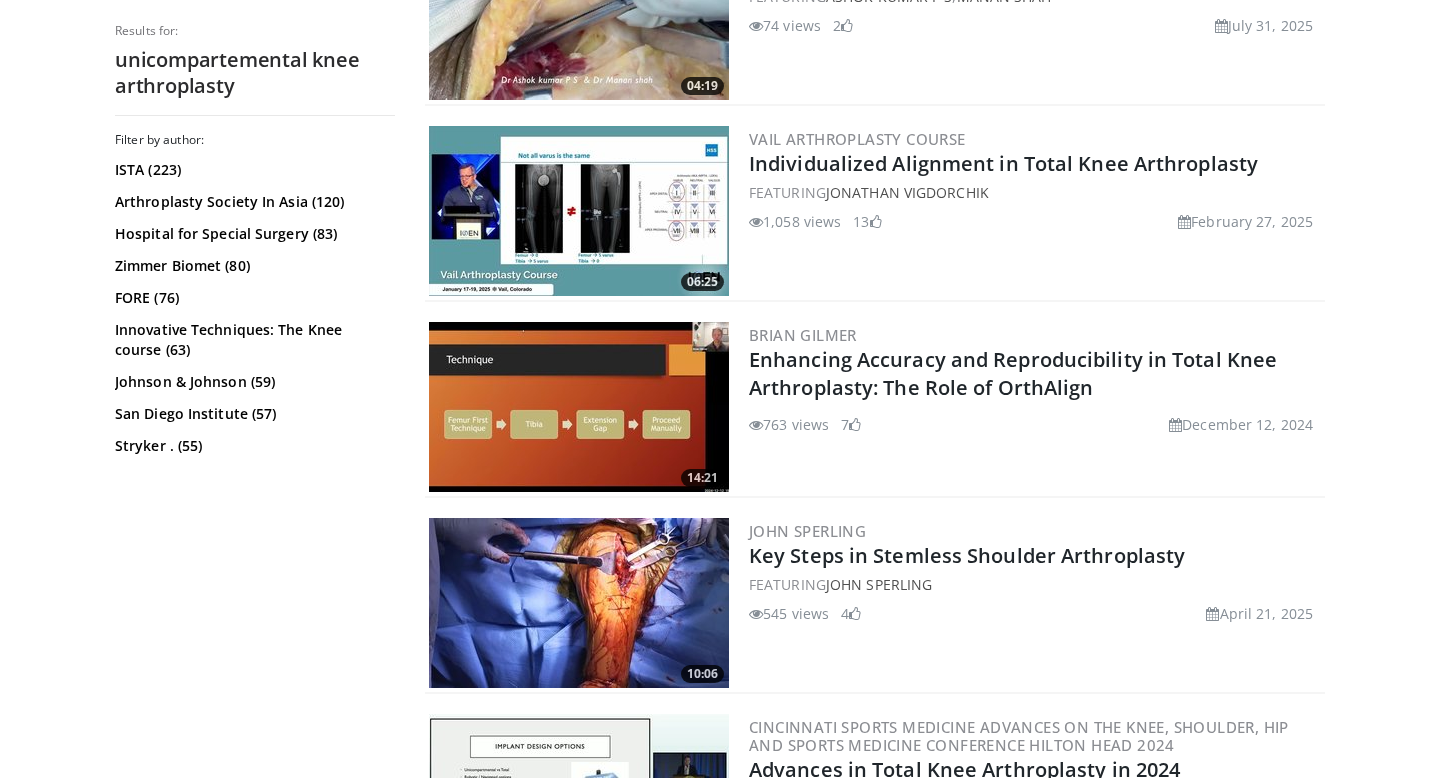 scroll, scrollTop: 4792, scrollLeft: 0, axis: vertical 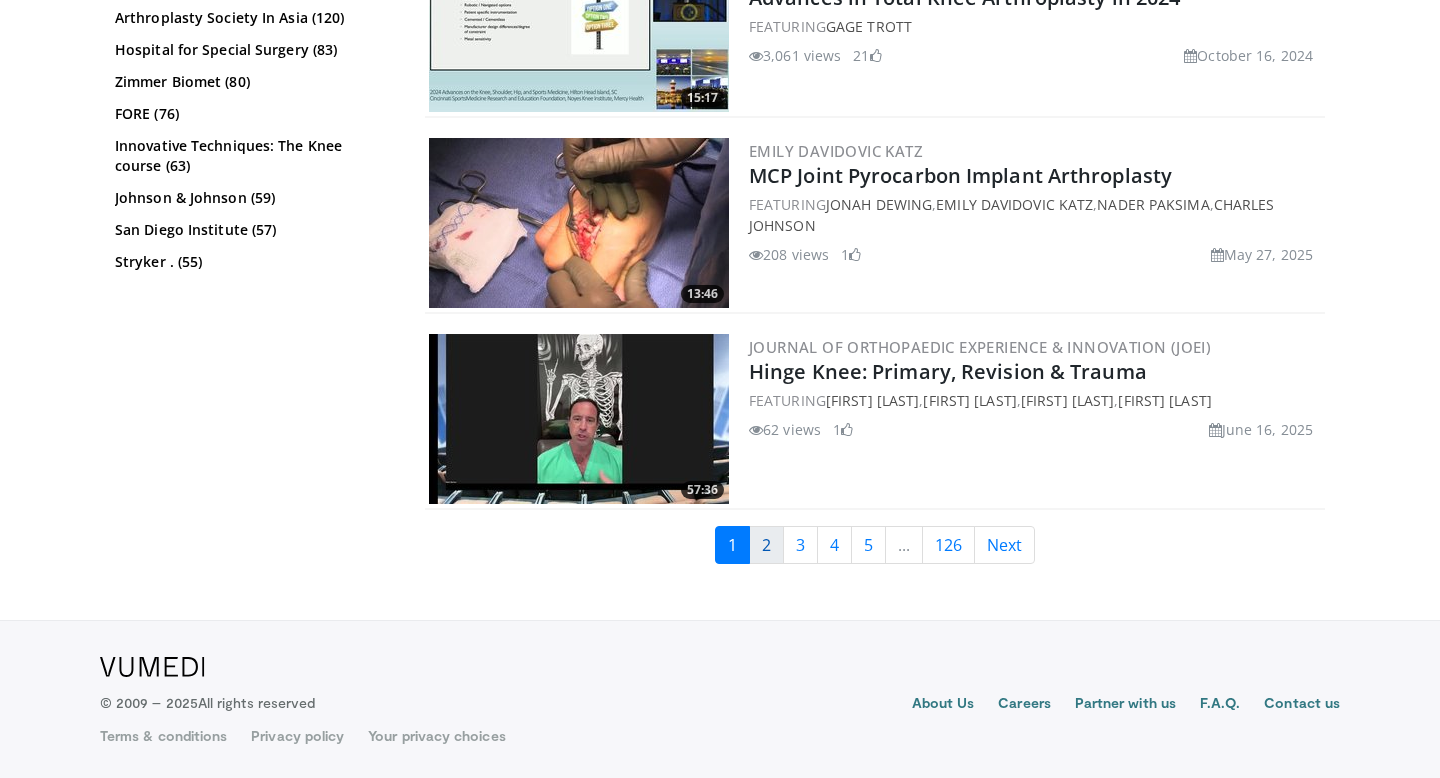 click on "2" at bounding box center [766, 545] 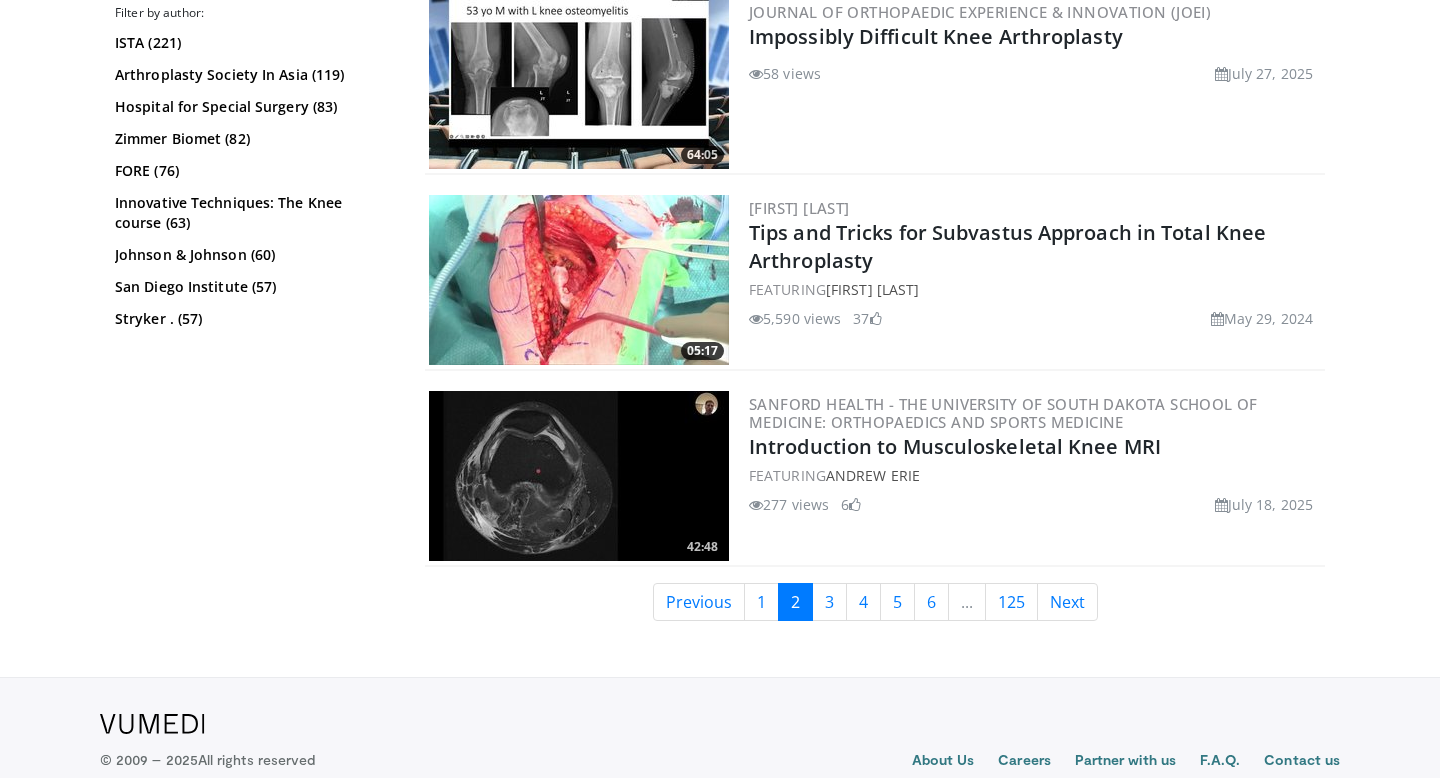 scroll, scrollTop: 4934, scrollLeft: 0, axis: vertical 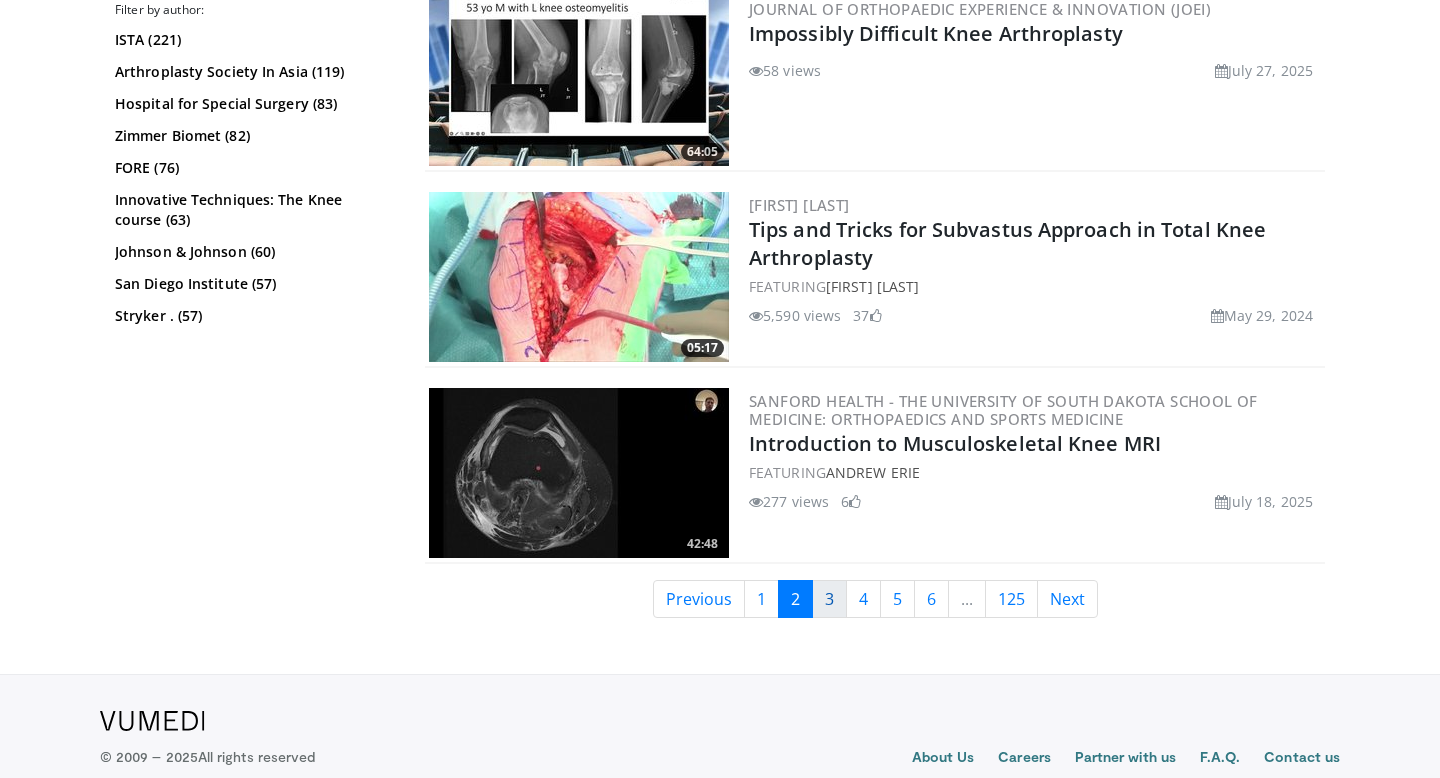 click on "3" at bounding box center [829, 599] 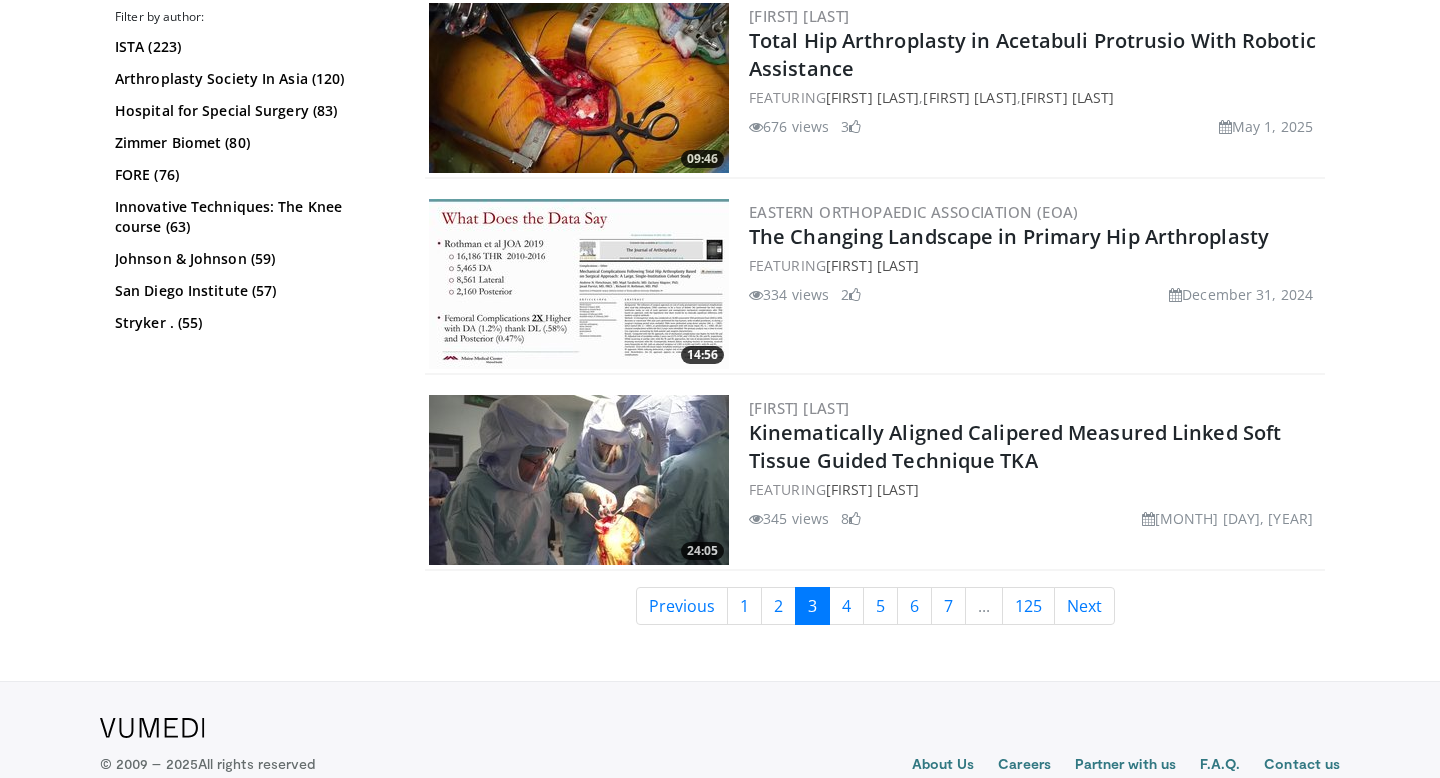 scroll, scrollTop: 4792, scrollLeft: 0, axis: vertical 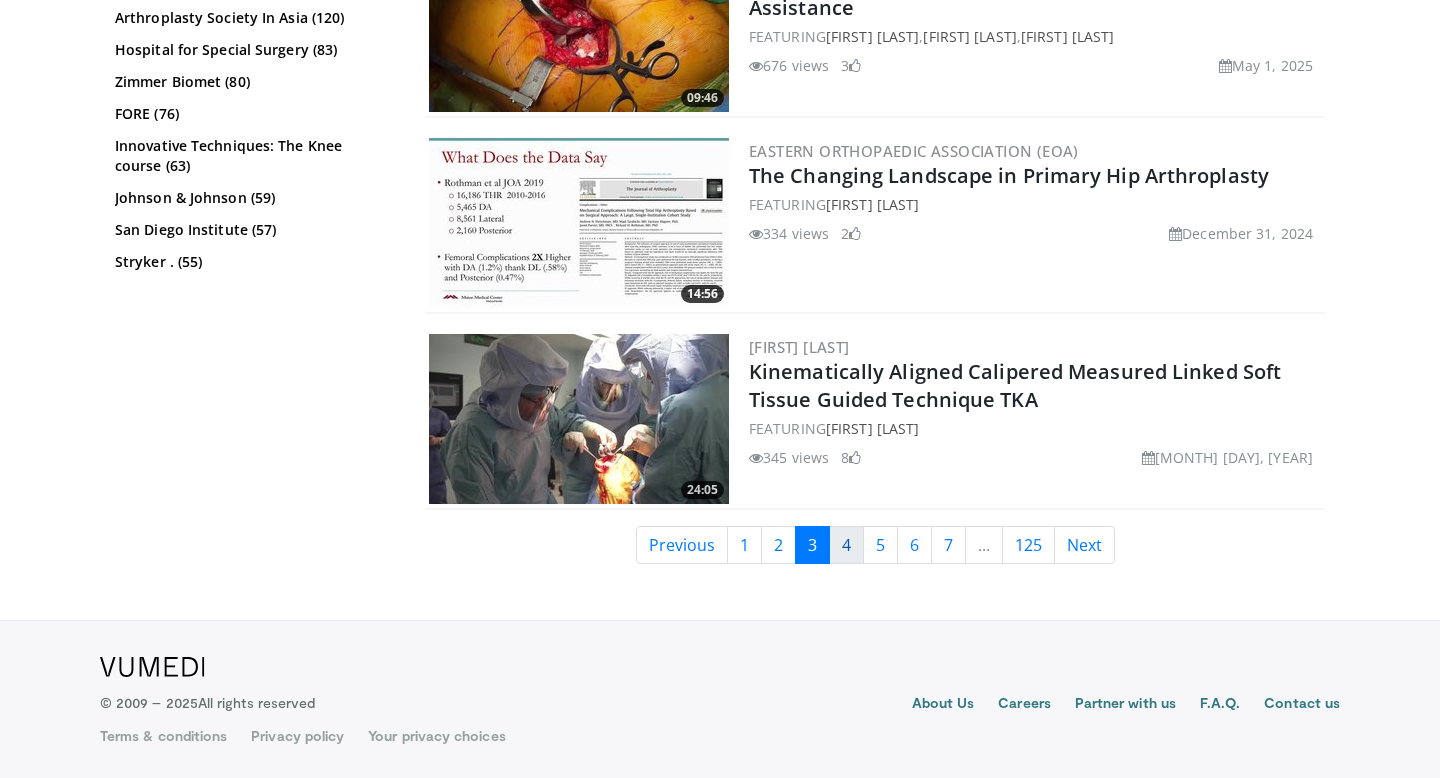 click on "4" at bounding box center [846, 545] 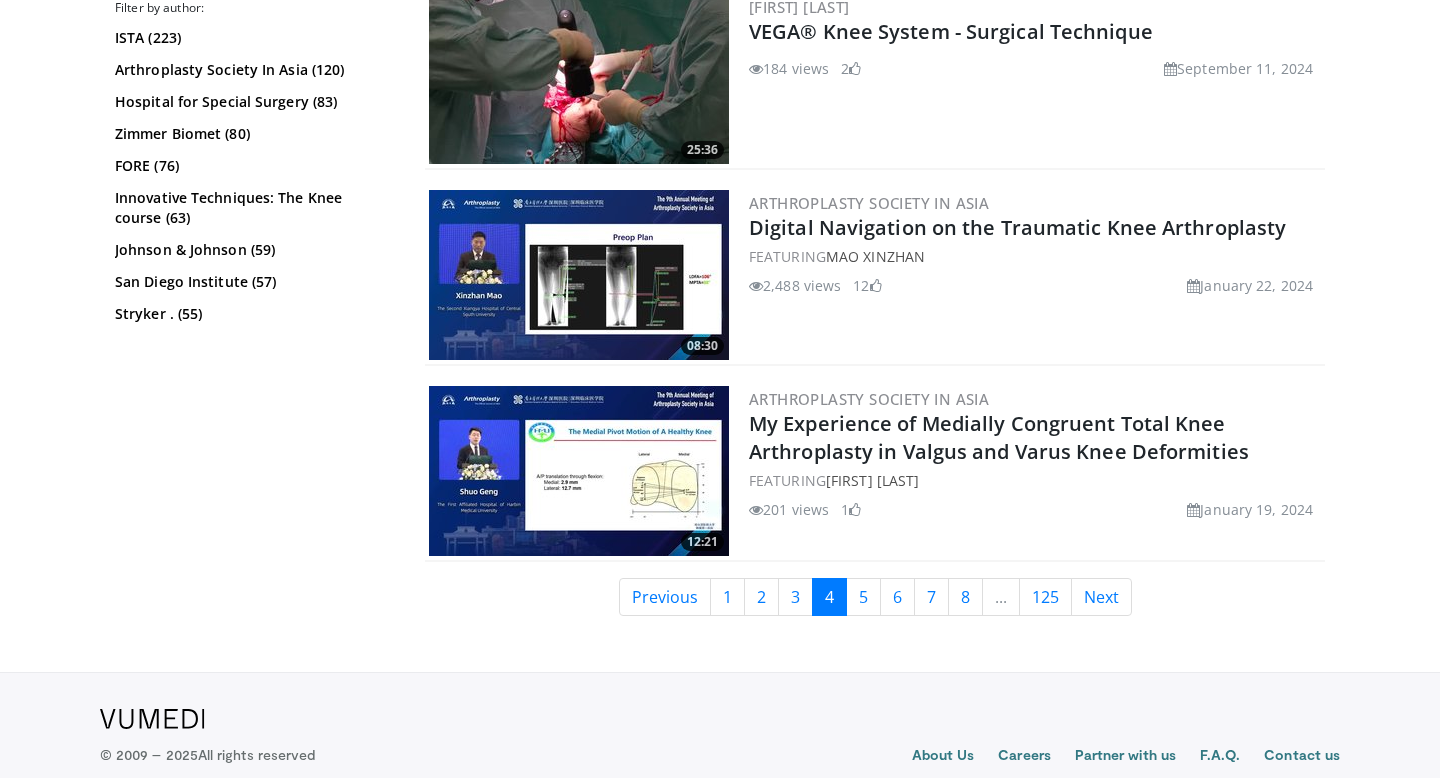 scroll, scrollTop: 4008, scrollLeft: 0, axis: vertical 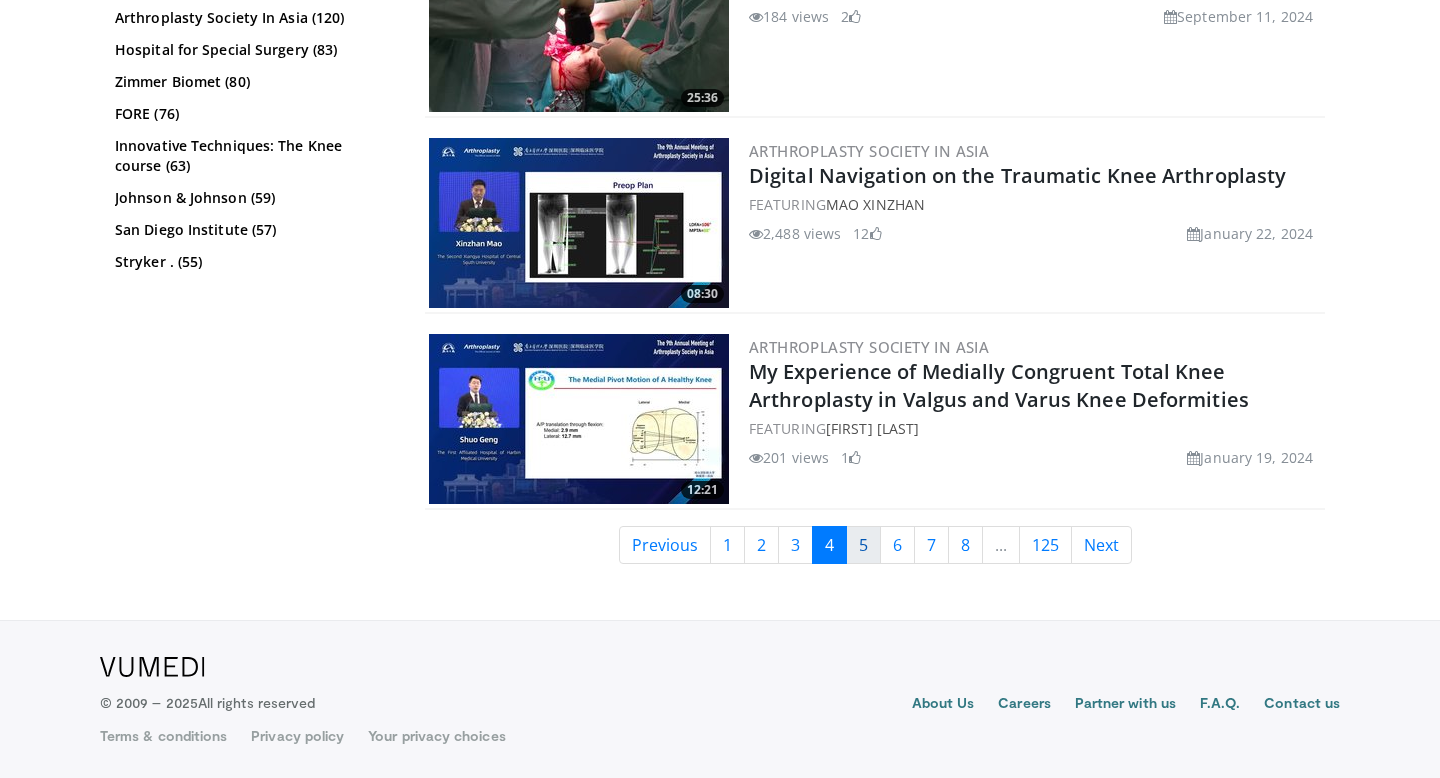 click on "5" at bounding box center (863, 545) 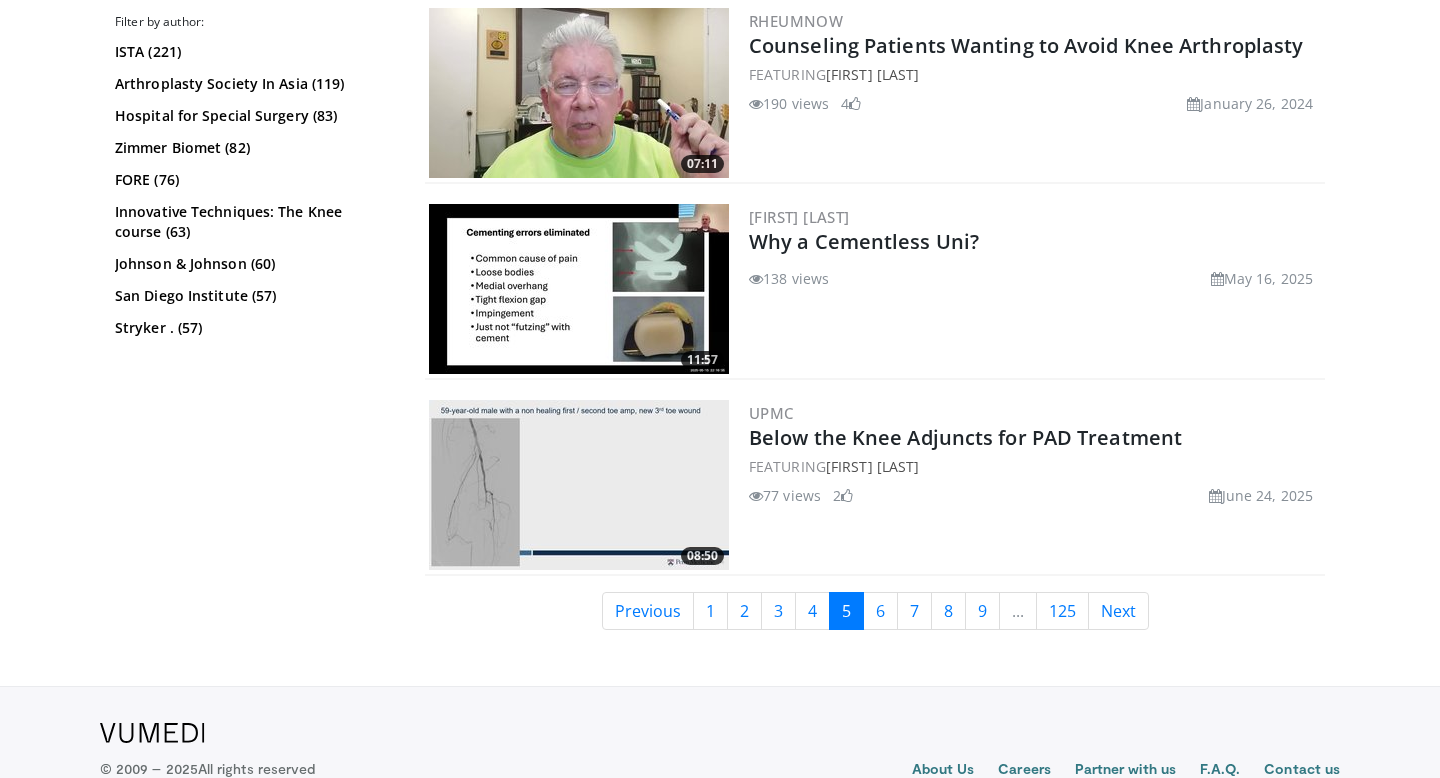 scroll, scrollTop: 4925, scrollLeft: 0, axis: vertical 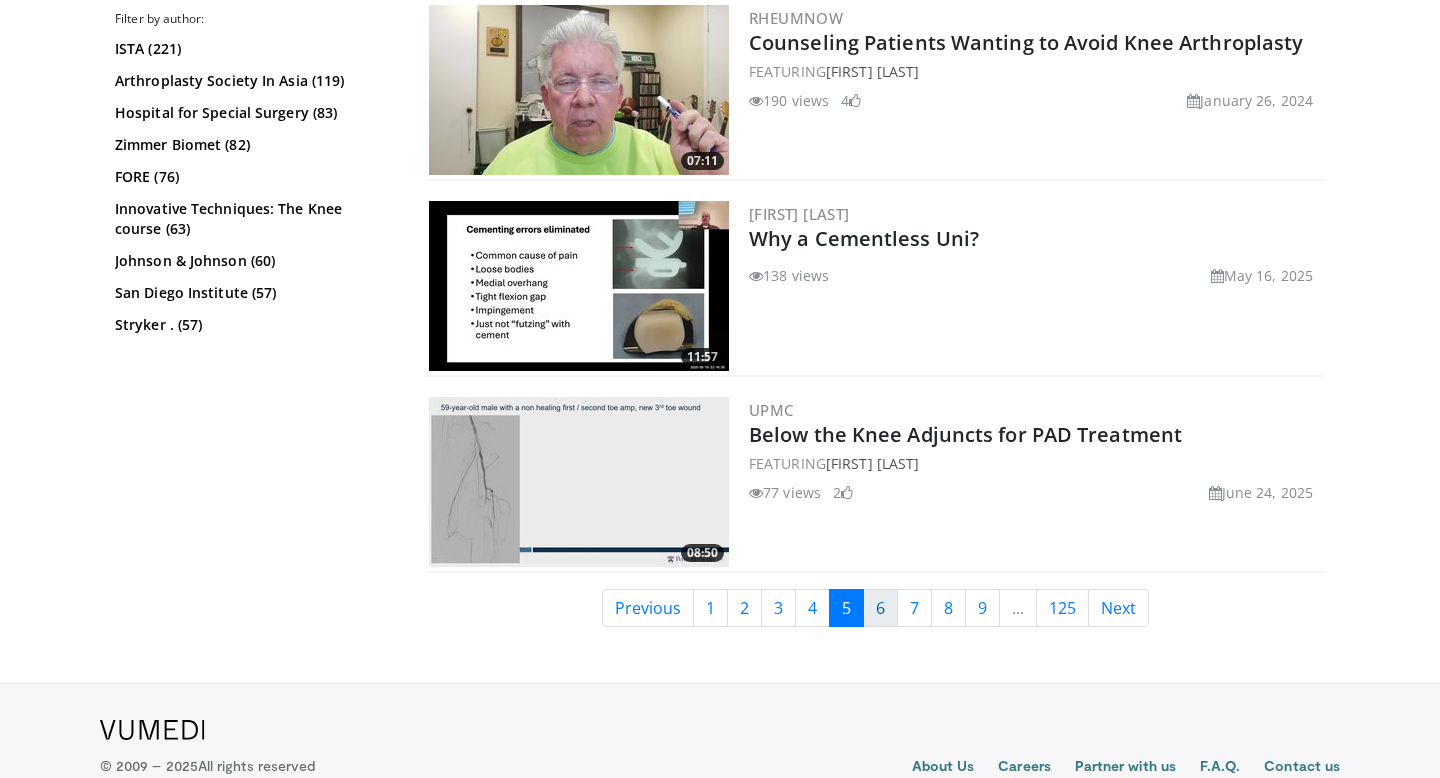 click on "6" at bounding box center [880, 608] 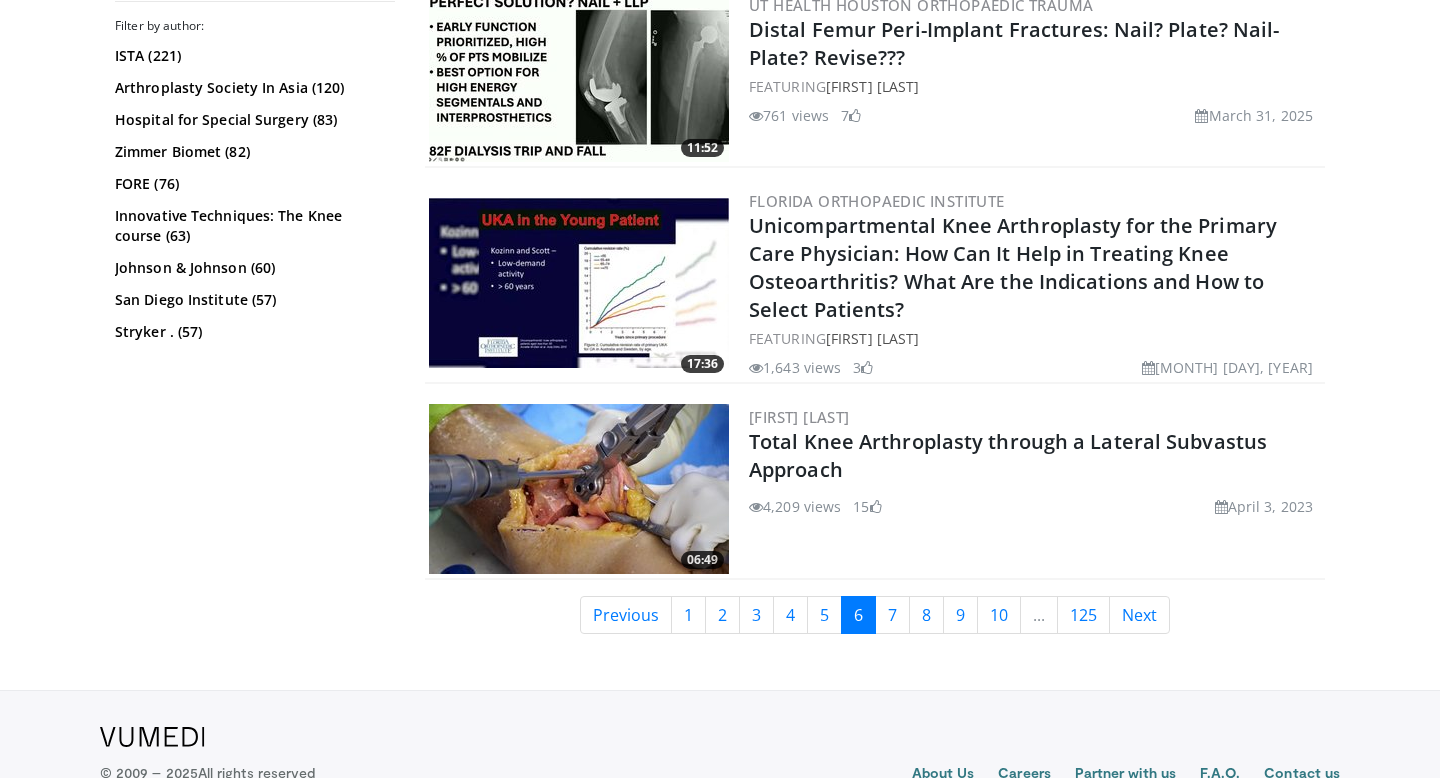 scroll, scrollTop: 4771, scrollLeft: 0, axis: vertical 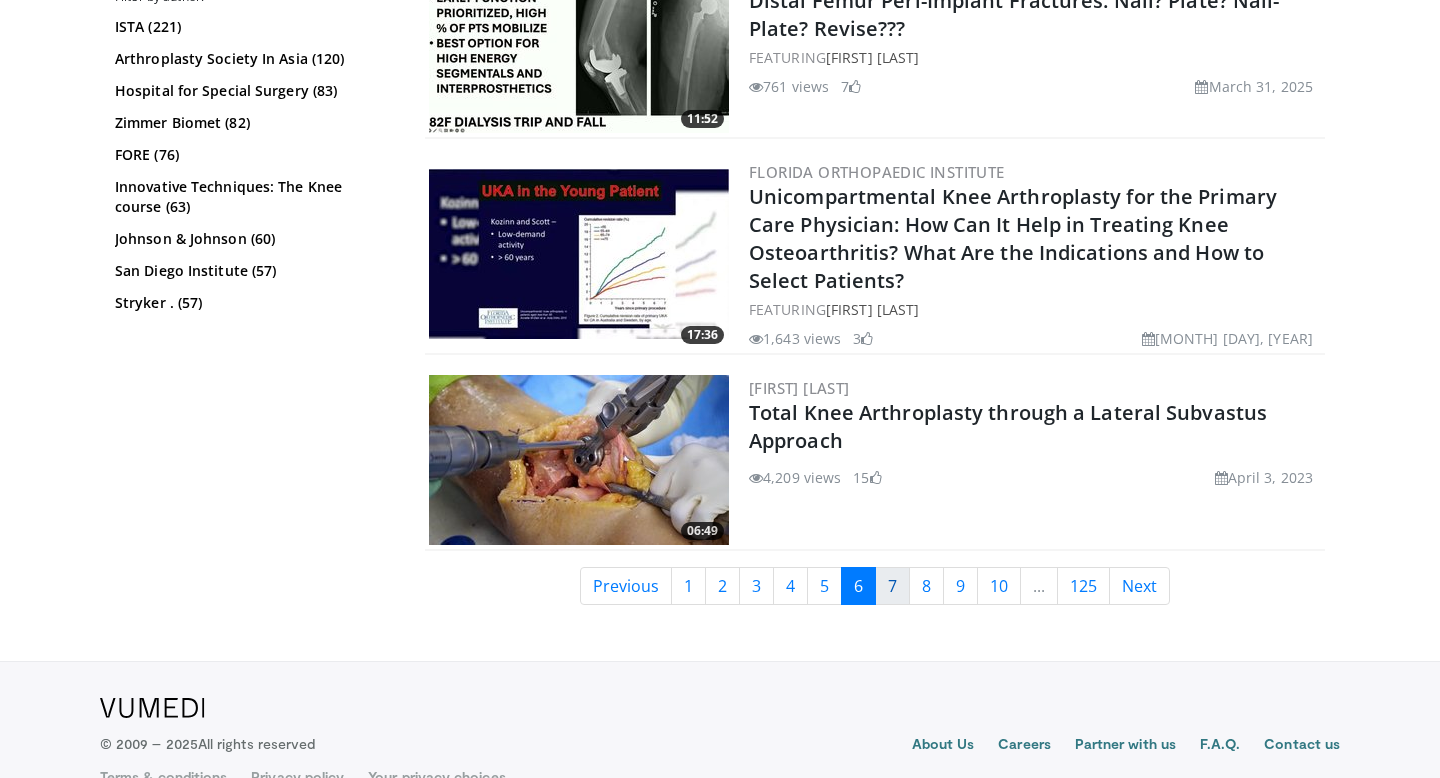 click on "7" at bounding box center [892, 586] 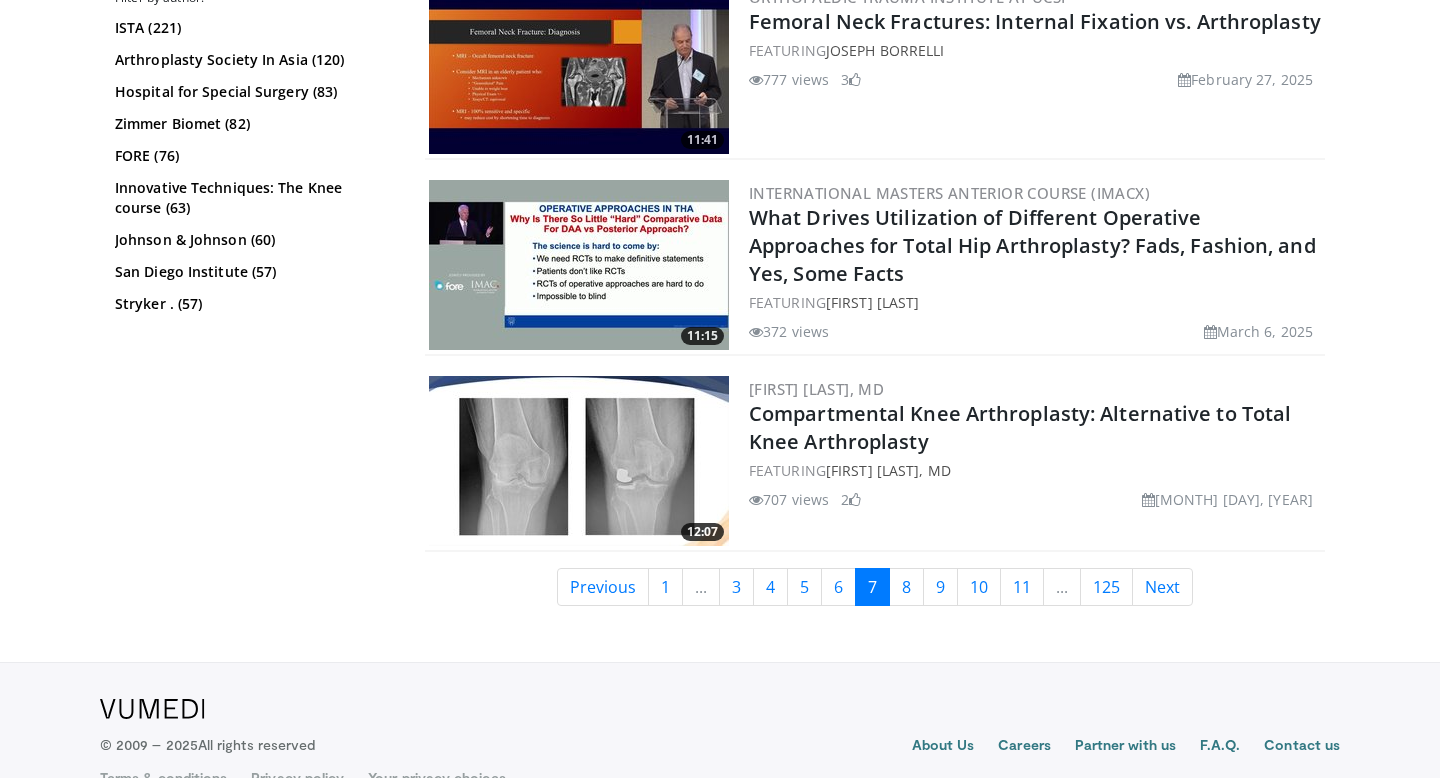 scroll, scrollTop: 4792, scrollLeft: 0, axis: vertical 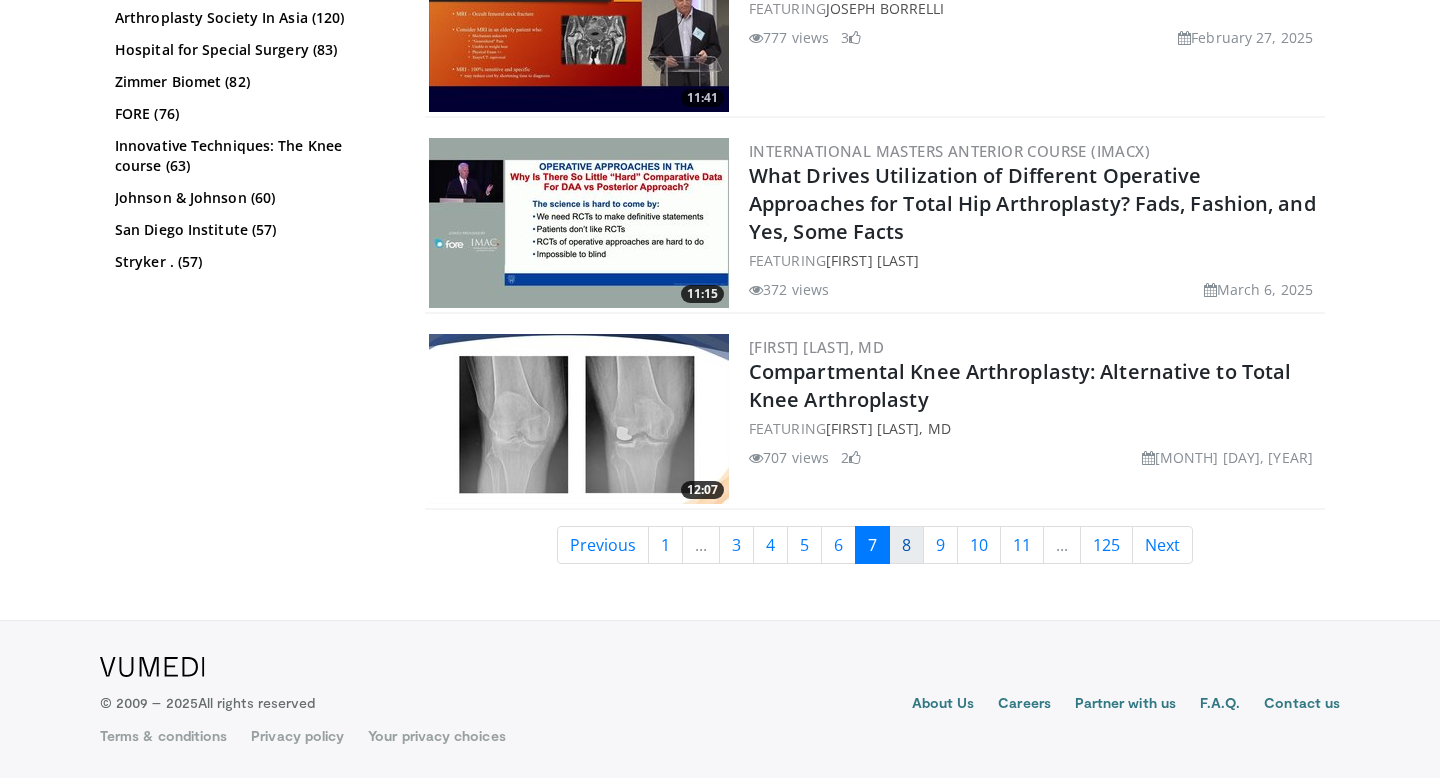 click on "8" at bounding box center [906, 545] 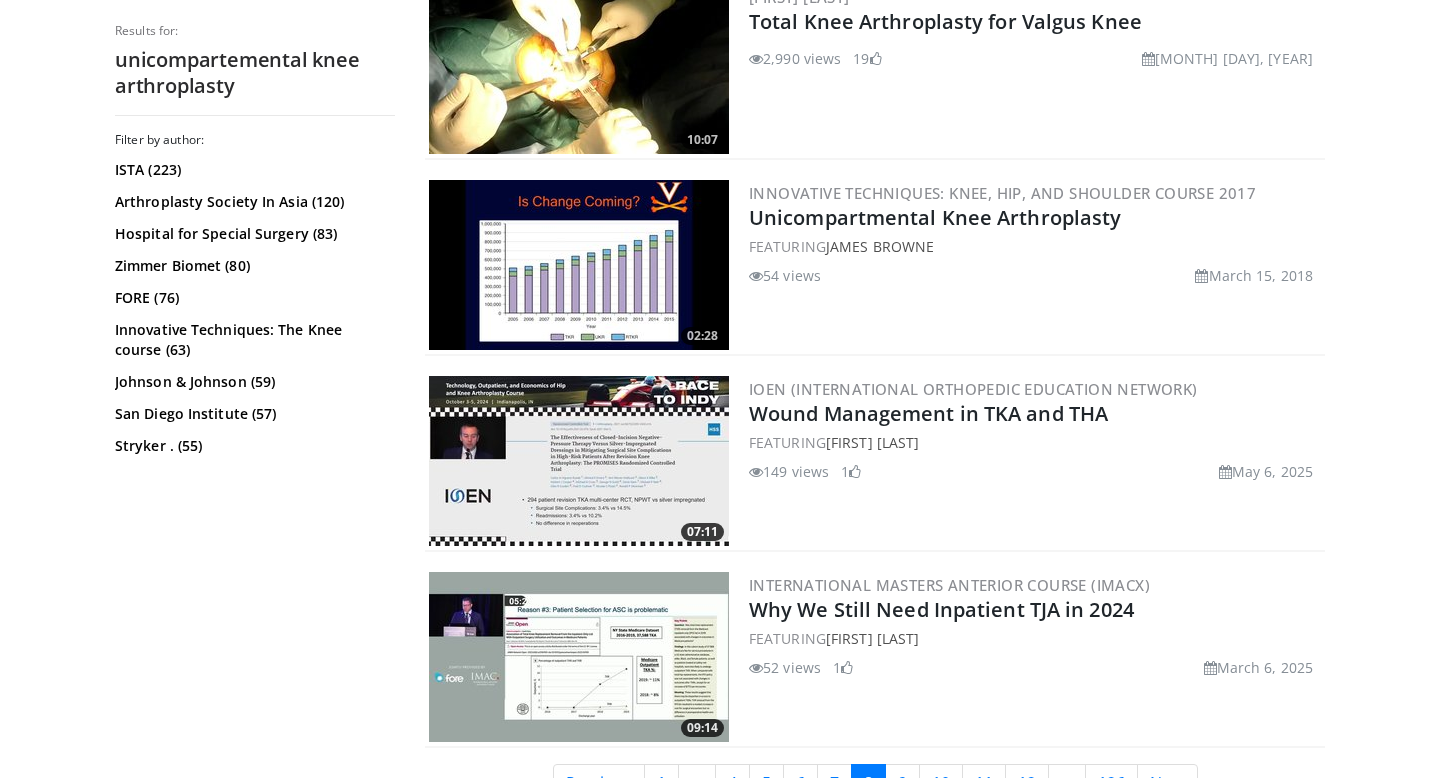 scroll, scrollTop: 4792, scrollLeft: 0, axis: vertical 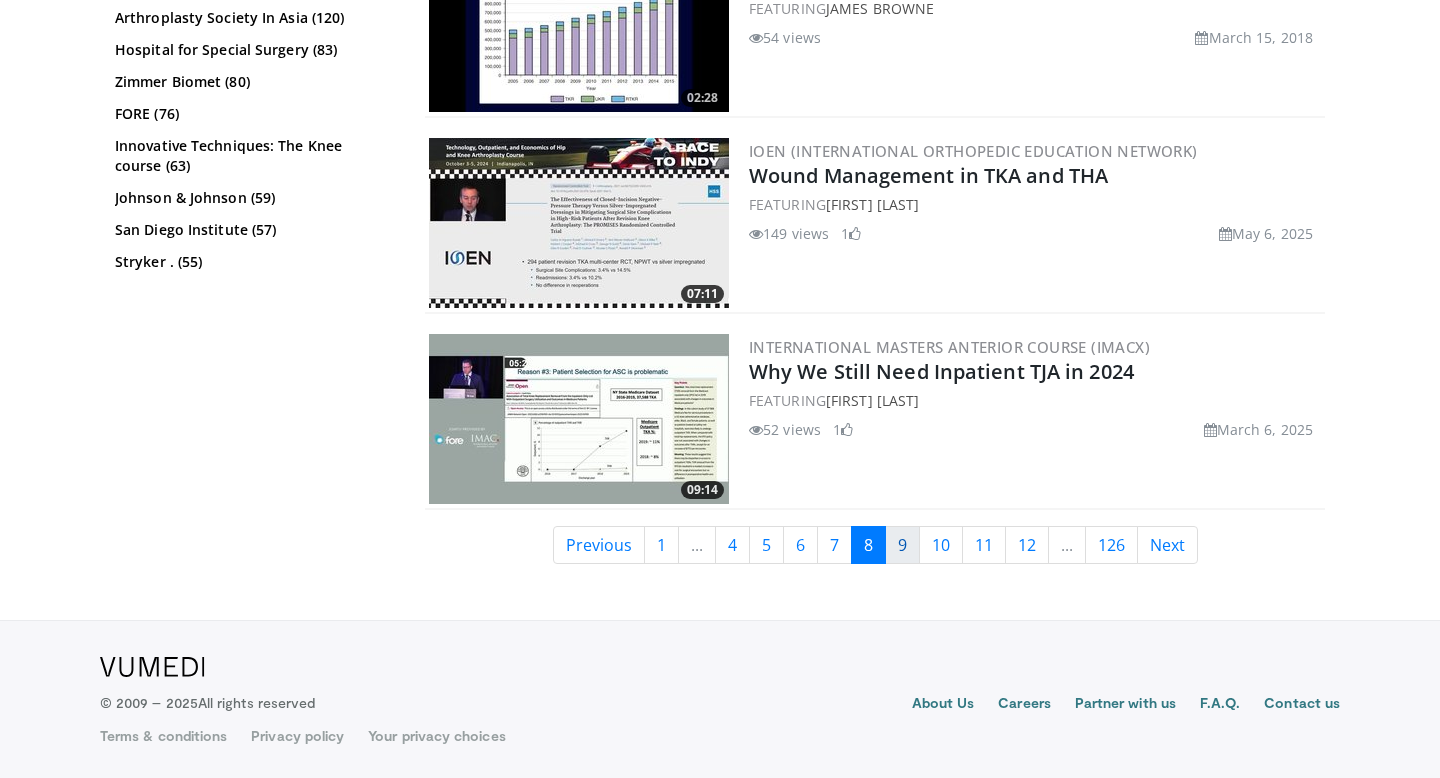click on "9" at bounding box center (902, 545) 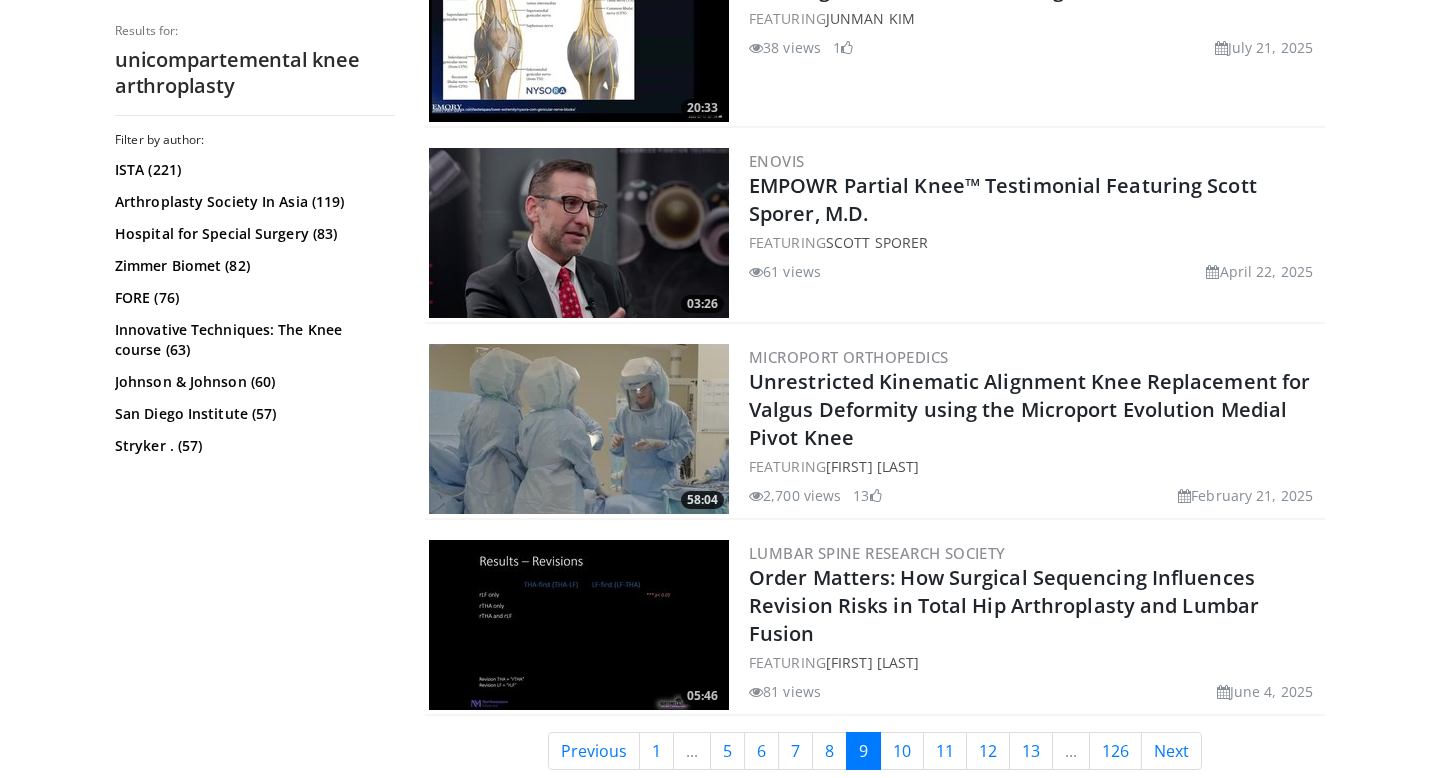 scroll, scrollTop: 4988, scrollLeft: 0, axis: vertical 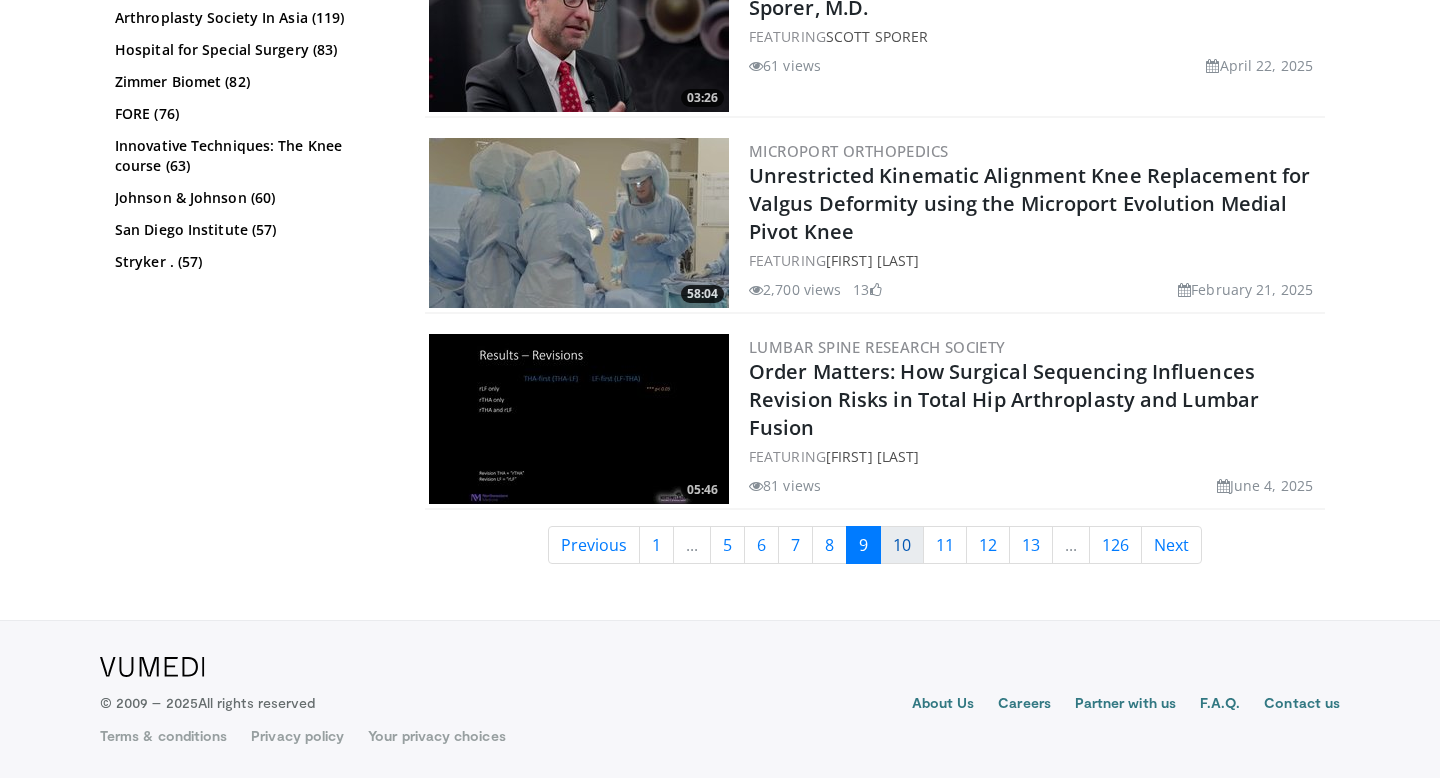 click on "10" at bounding box center (902, 545) 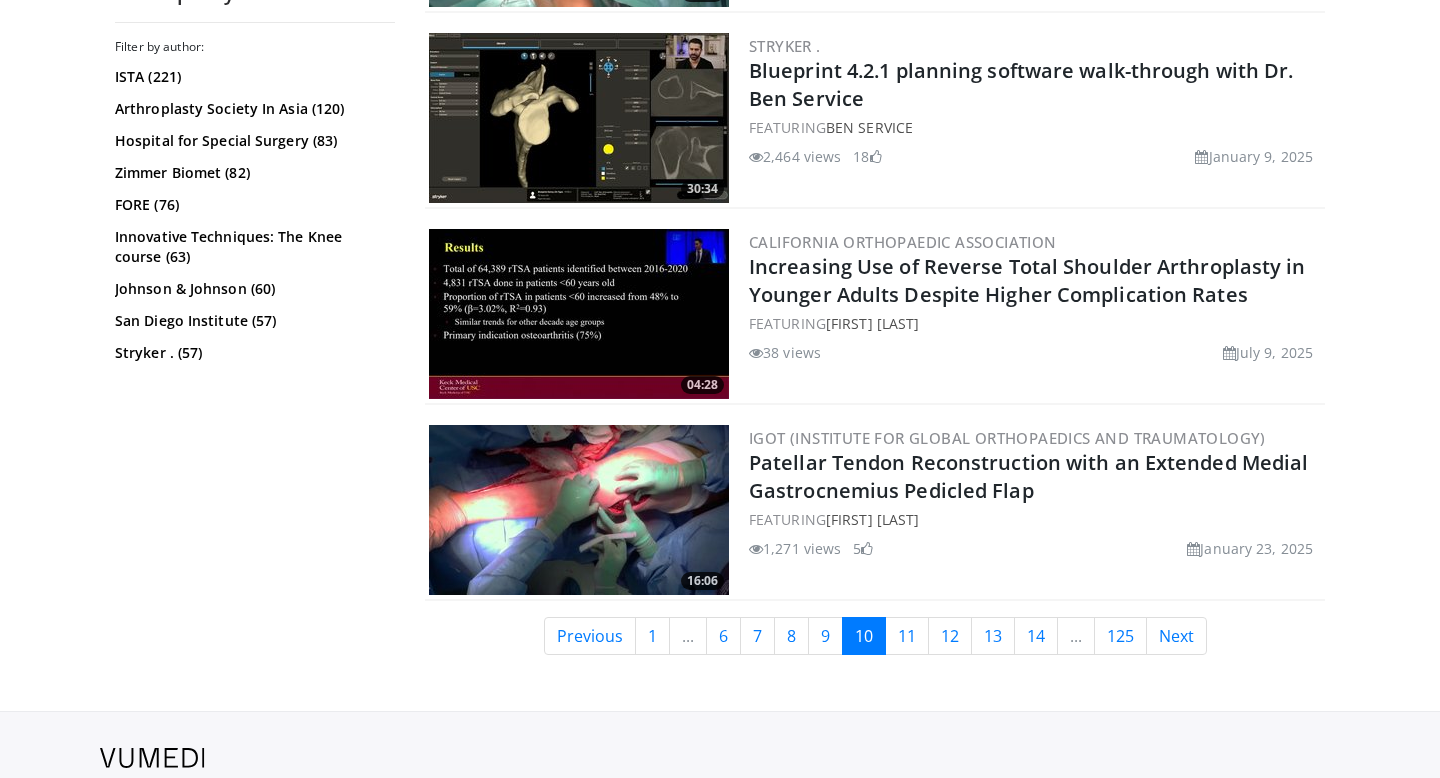 scroll, scrollTop: 4718, scrollLeft: 0, axis: vertical 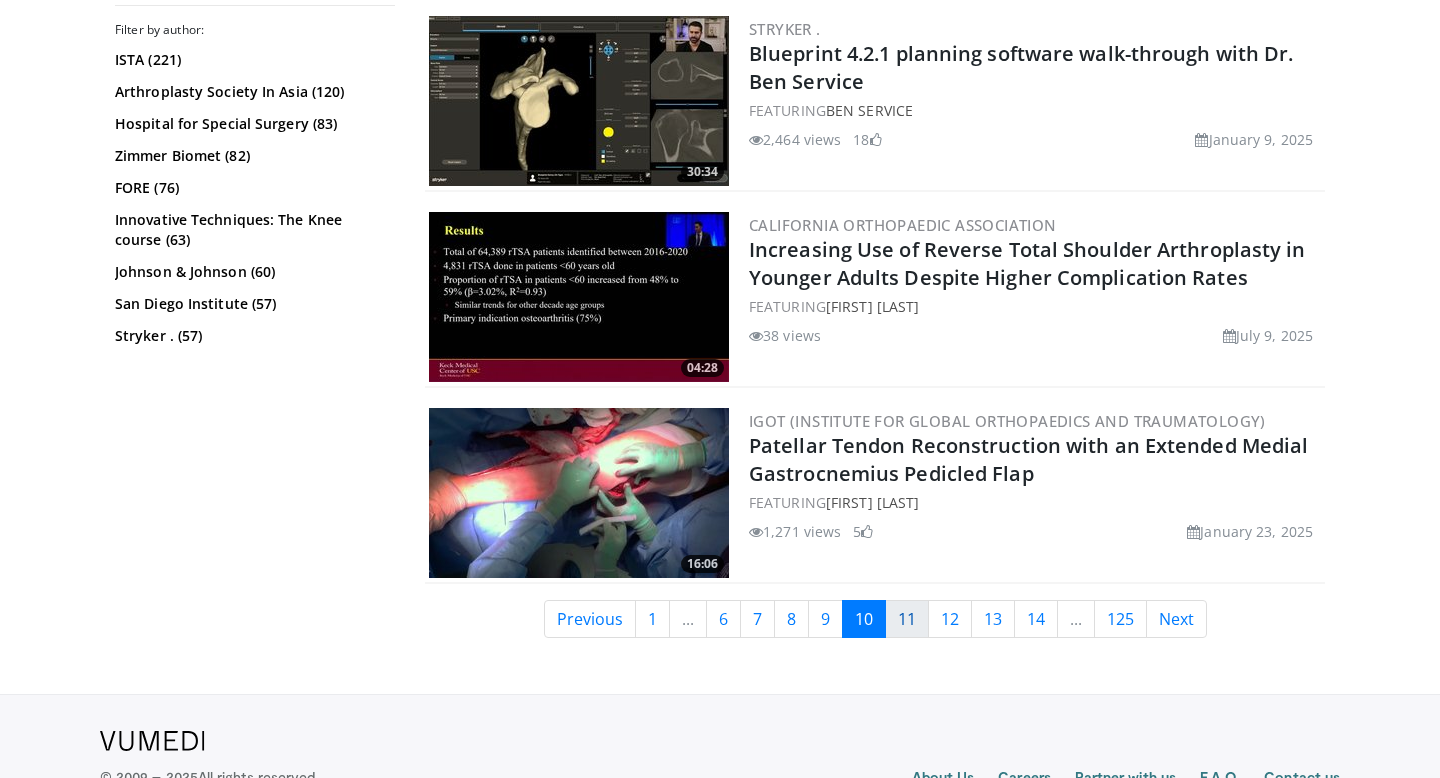 click on "11" at bounding box center (907, 619) 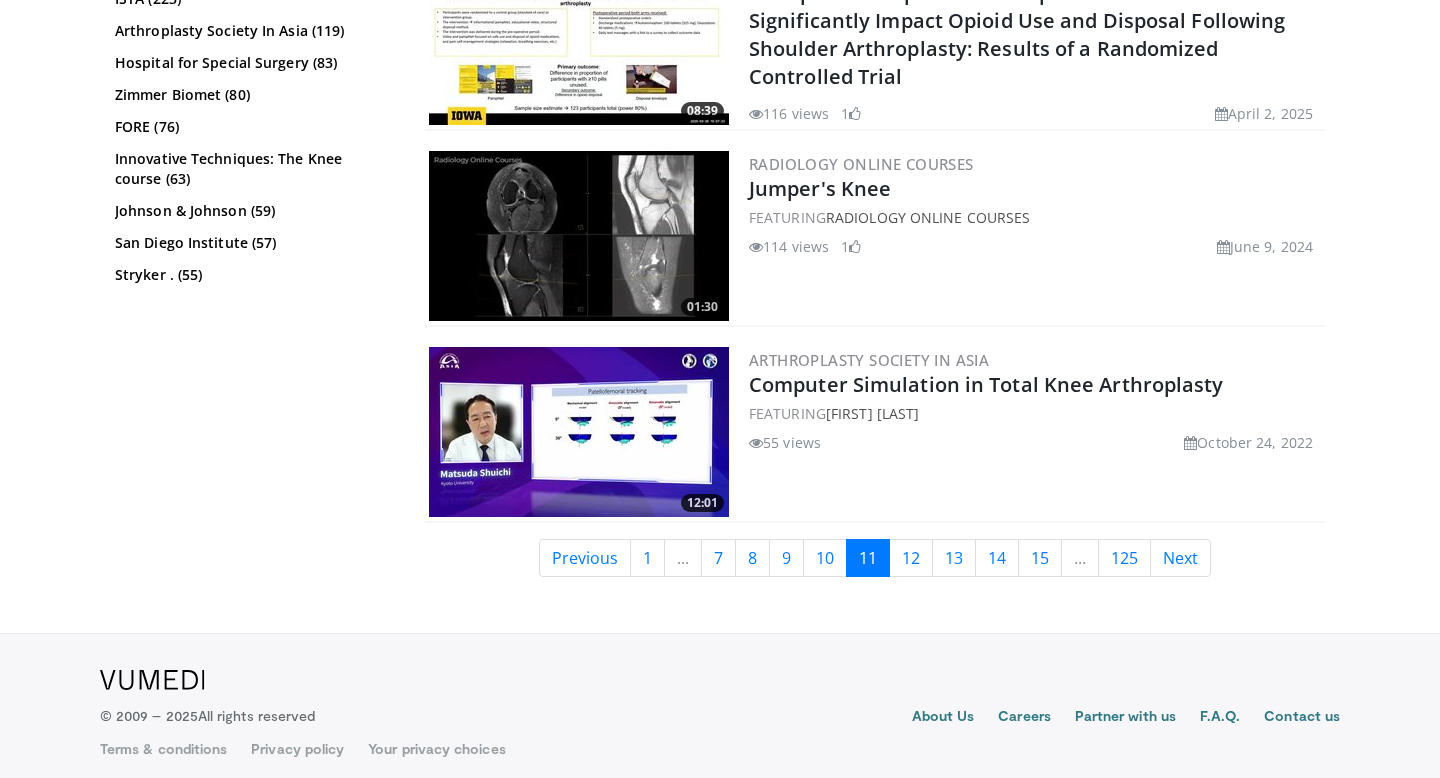 scroll, scrollTop: 4596, scrollLeft: 0, axis: vertical 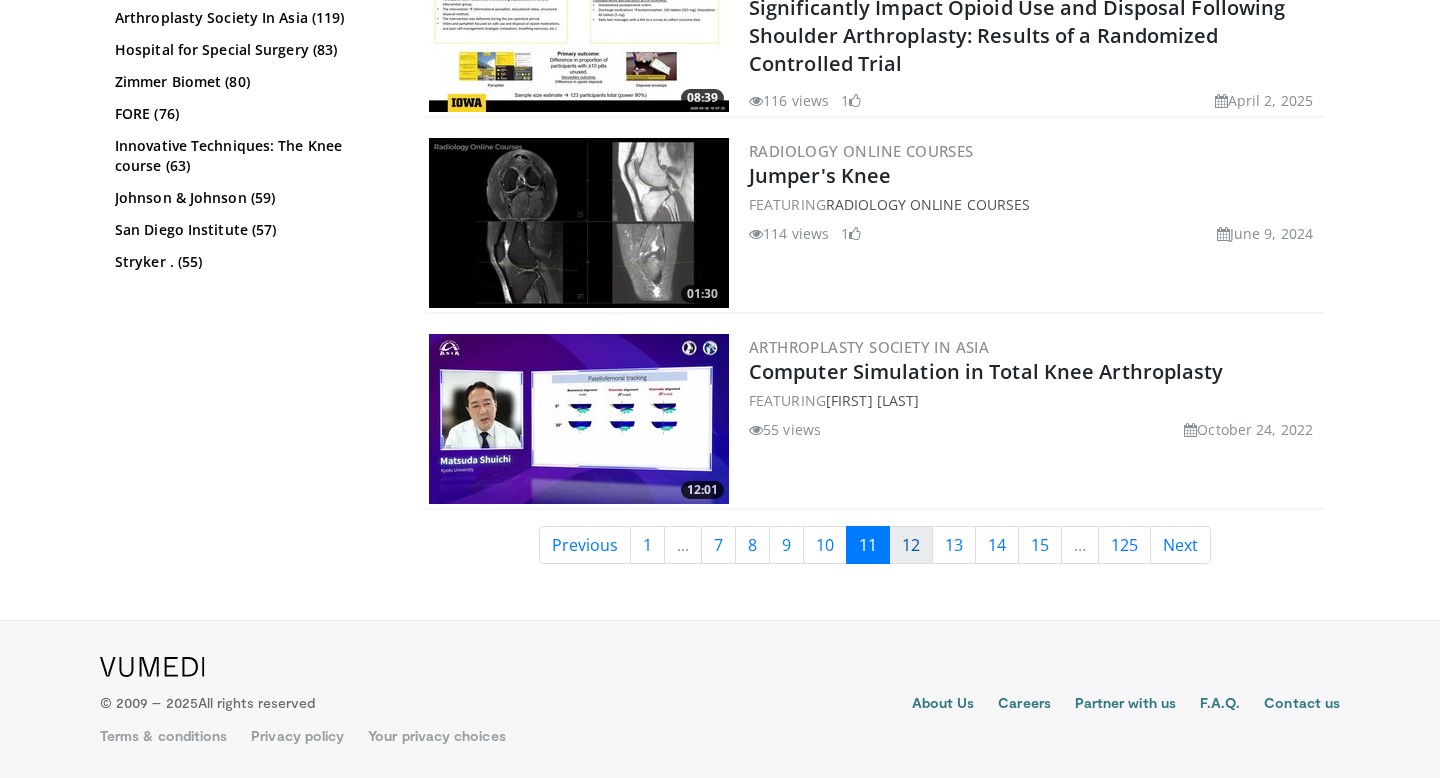 click on "12" at bounding box center [911, 545] 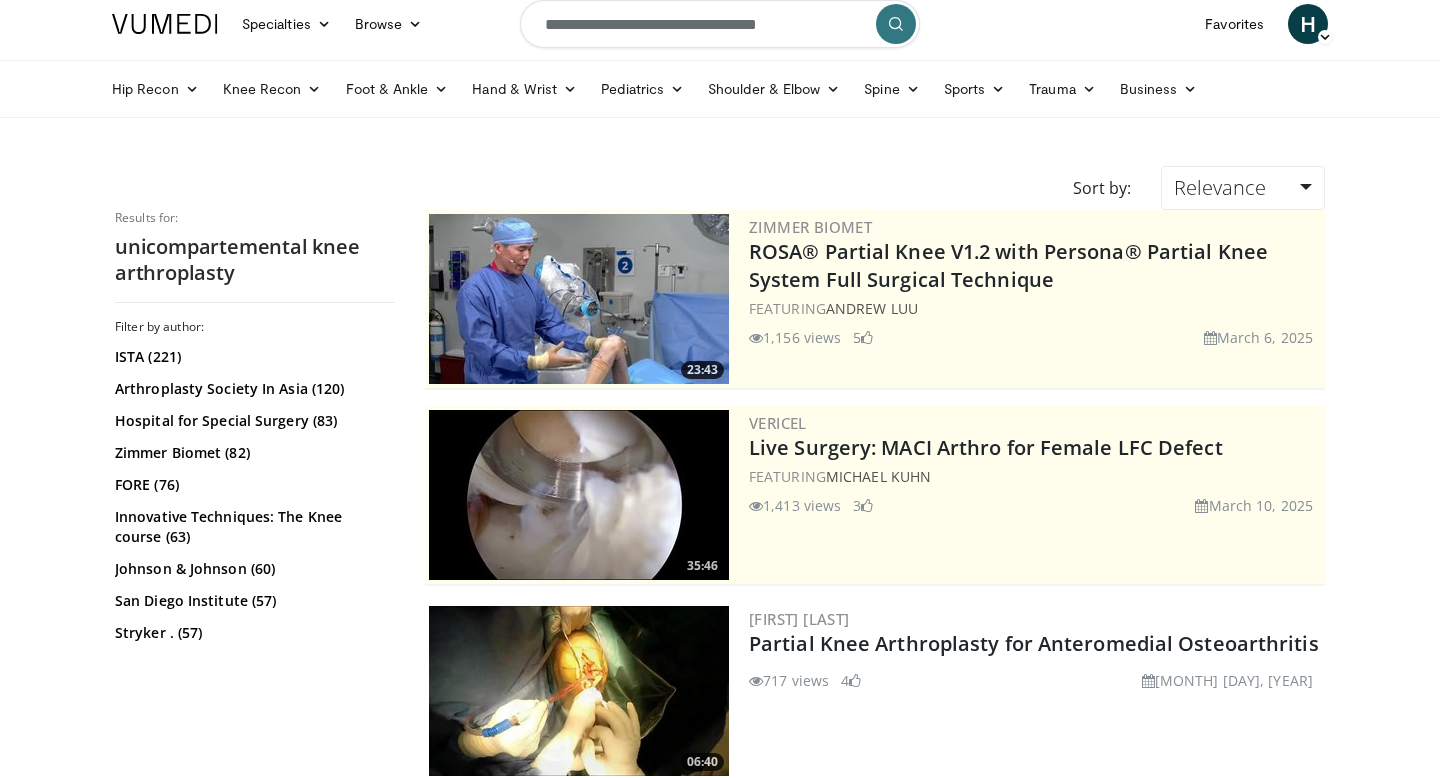 scroll, scrollTop: 0, scrollLeft: 0, axis: both 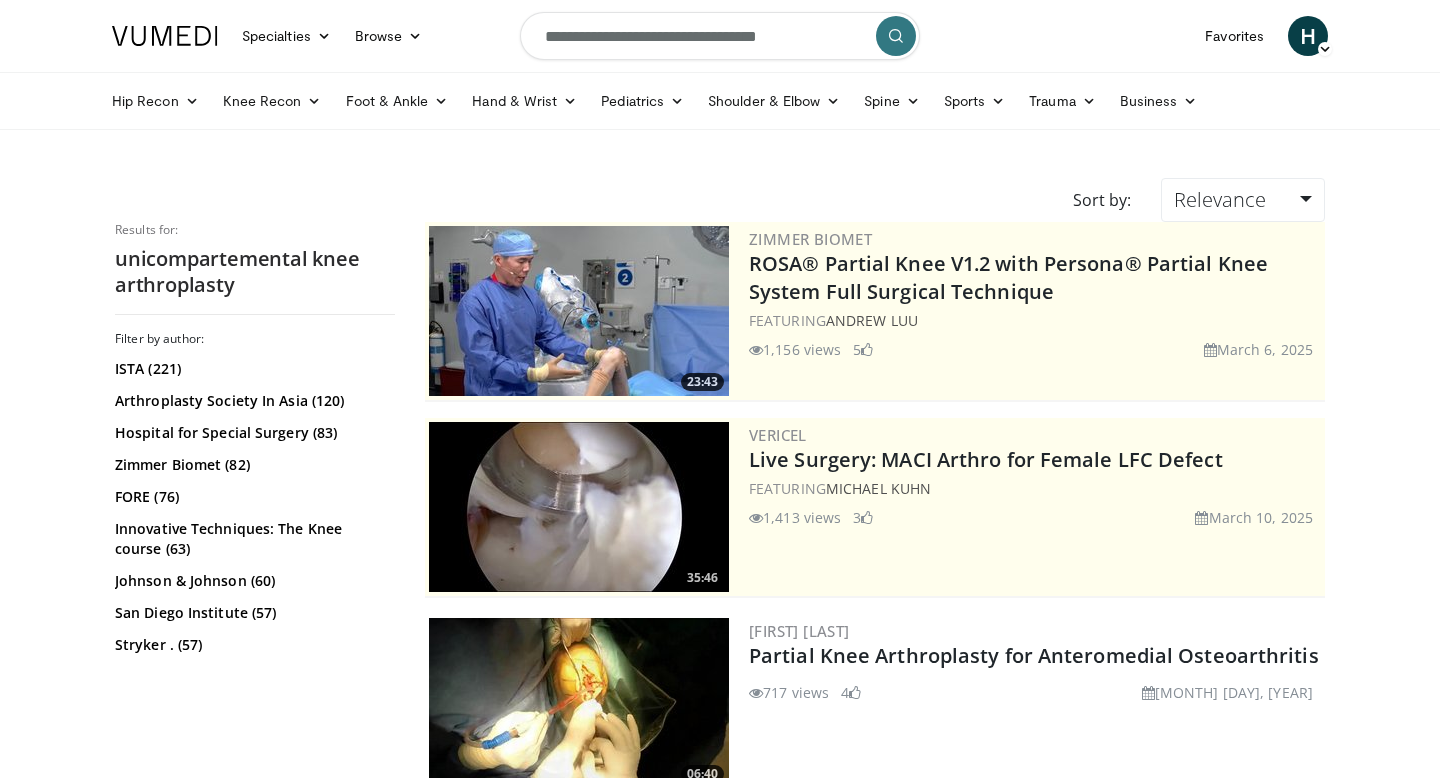 click on "**********" at bounding box center (720, 36) 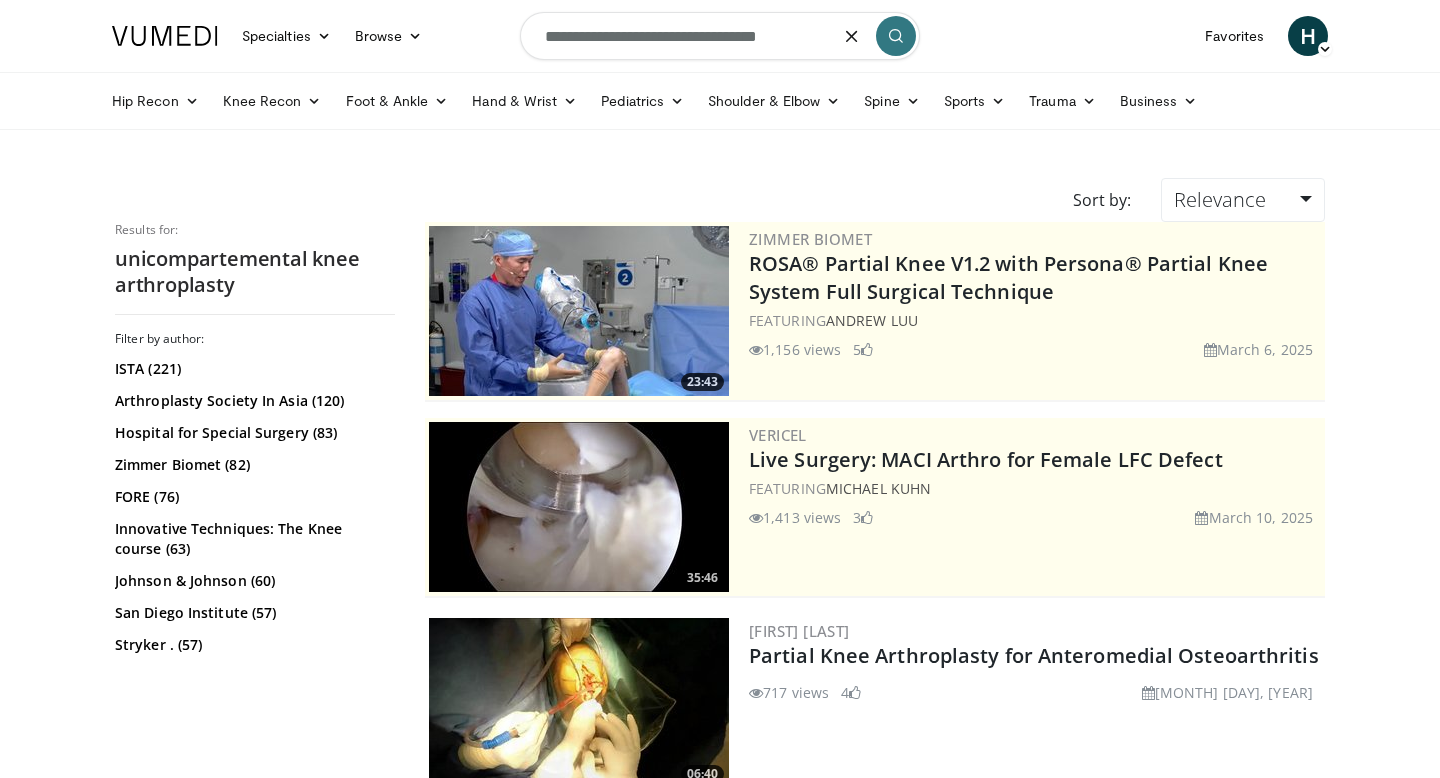 click on "**********" at bounding box center (720, 36) 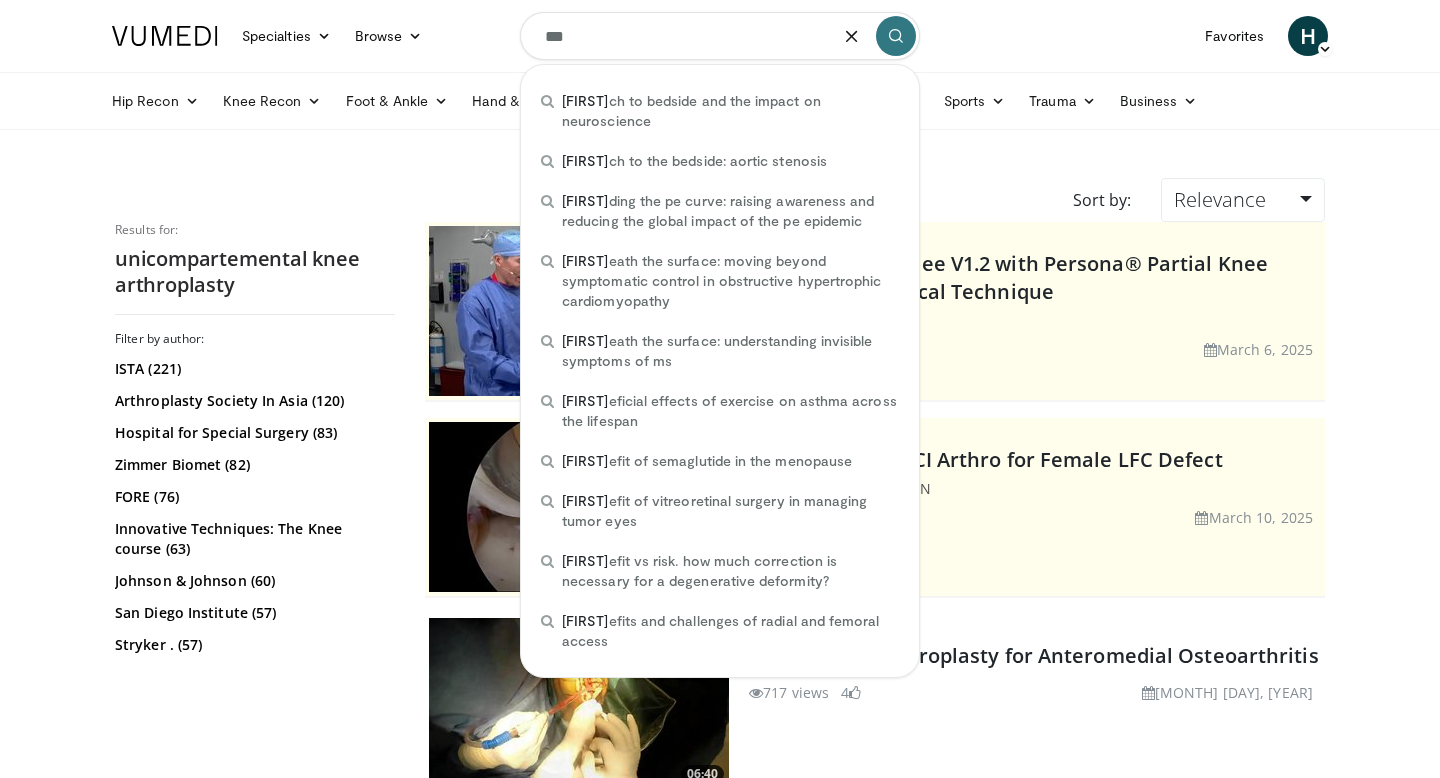 click on "***" at bounding box center (720, 36) 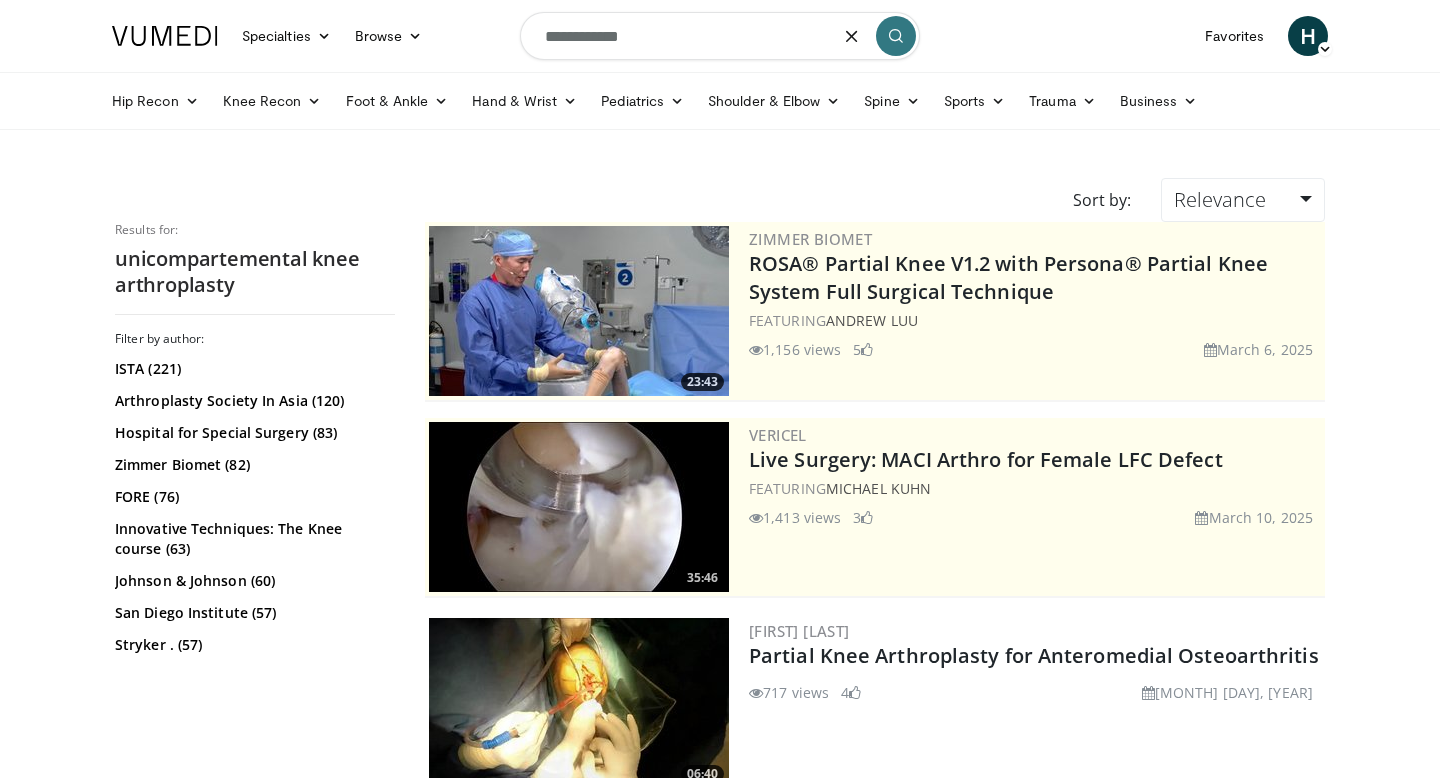 type on "**********" 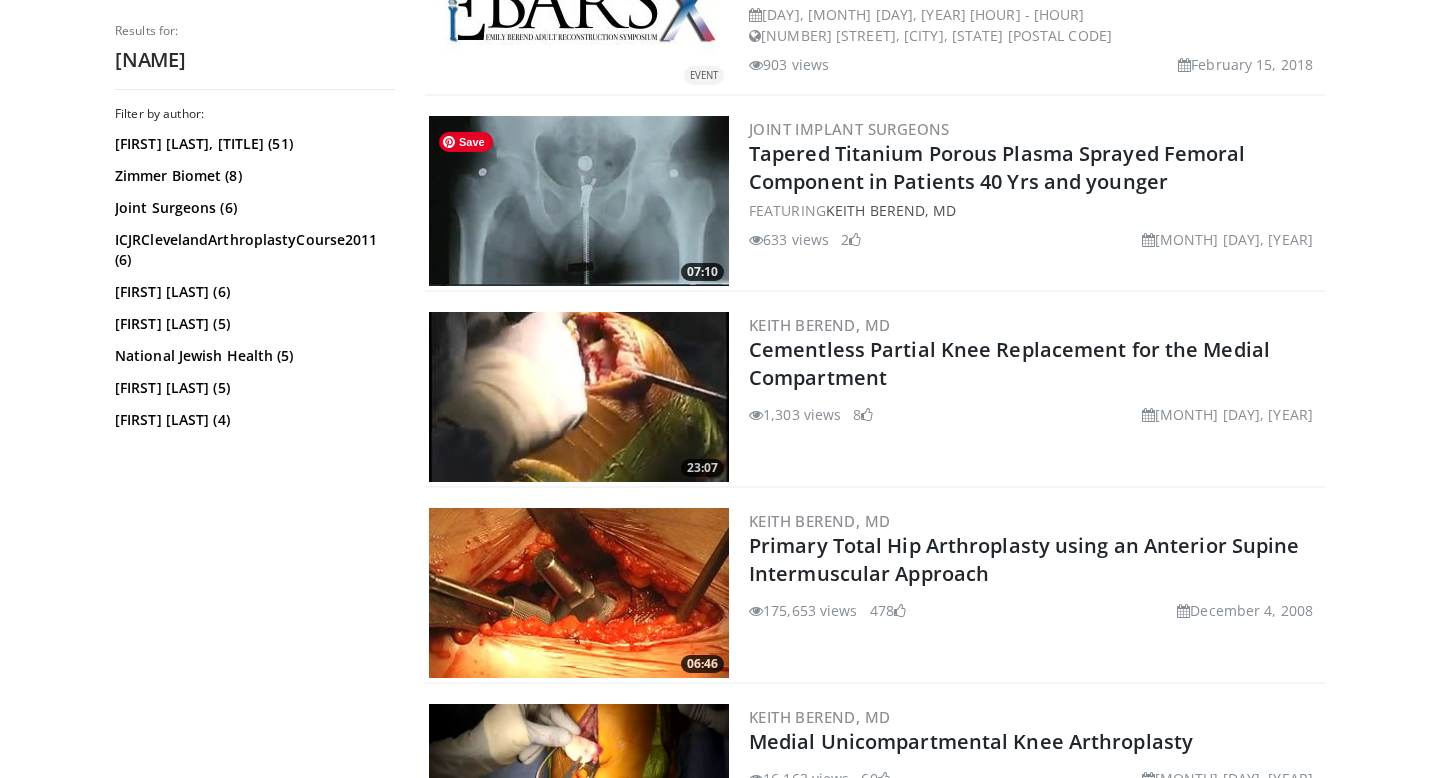 scroll, scrollTop: 3455, scrollLeft: 0, axis: vertical 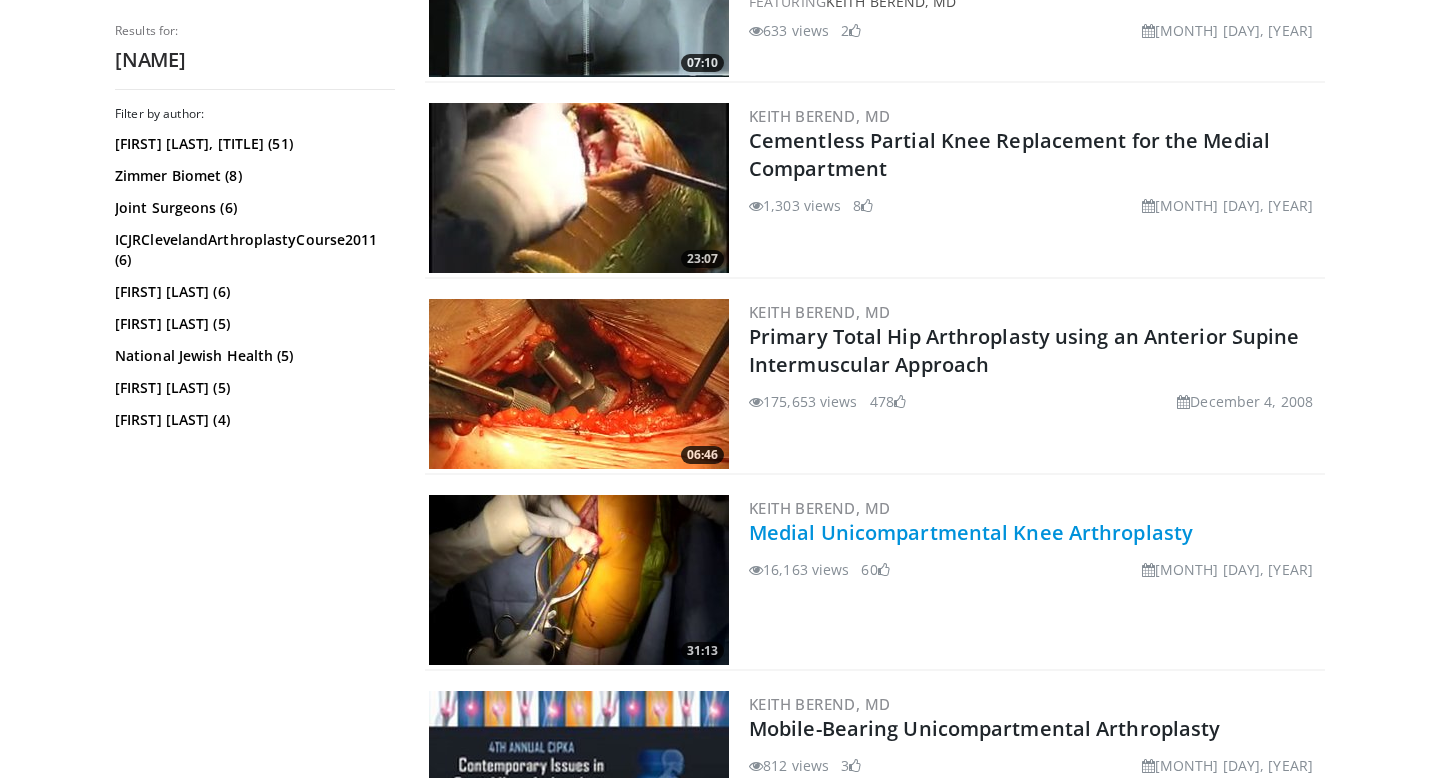click on "Medial Unicompartmental Knee Arthroplasty" at bounding box center (971, 532) 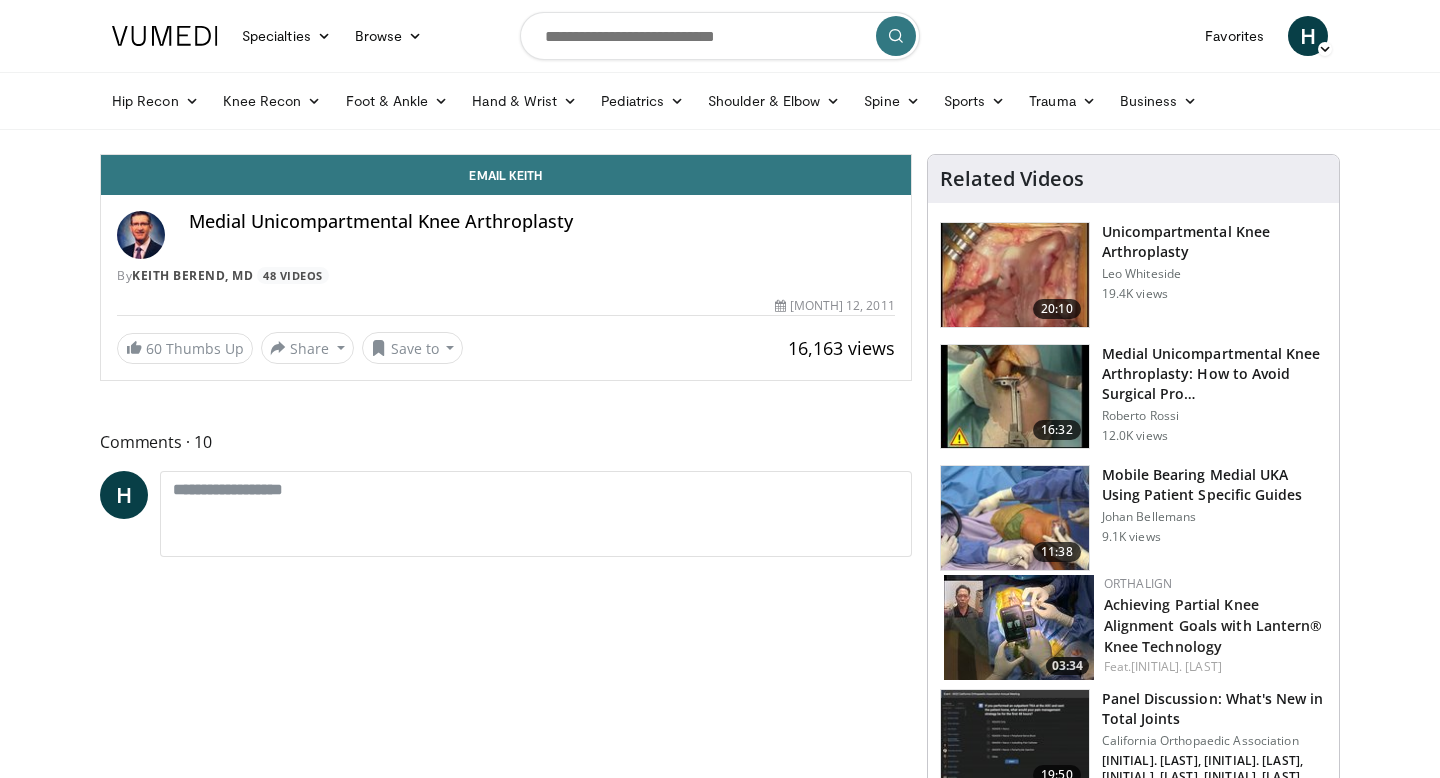 scroll, scrollTop: 0, scrollLeft: 0, axis: both 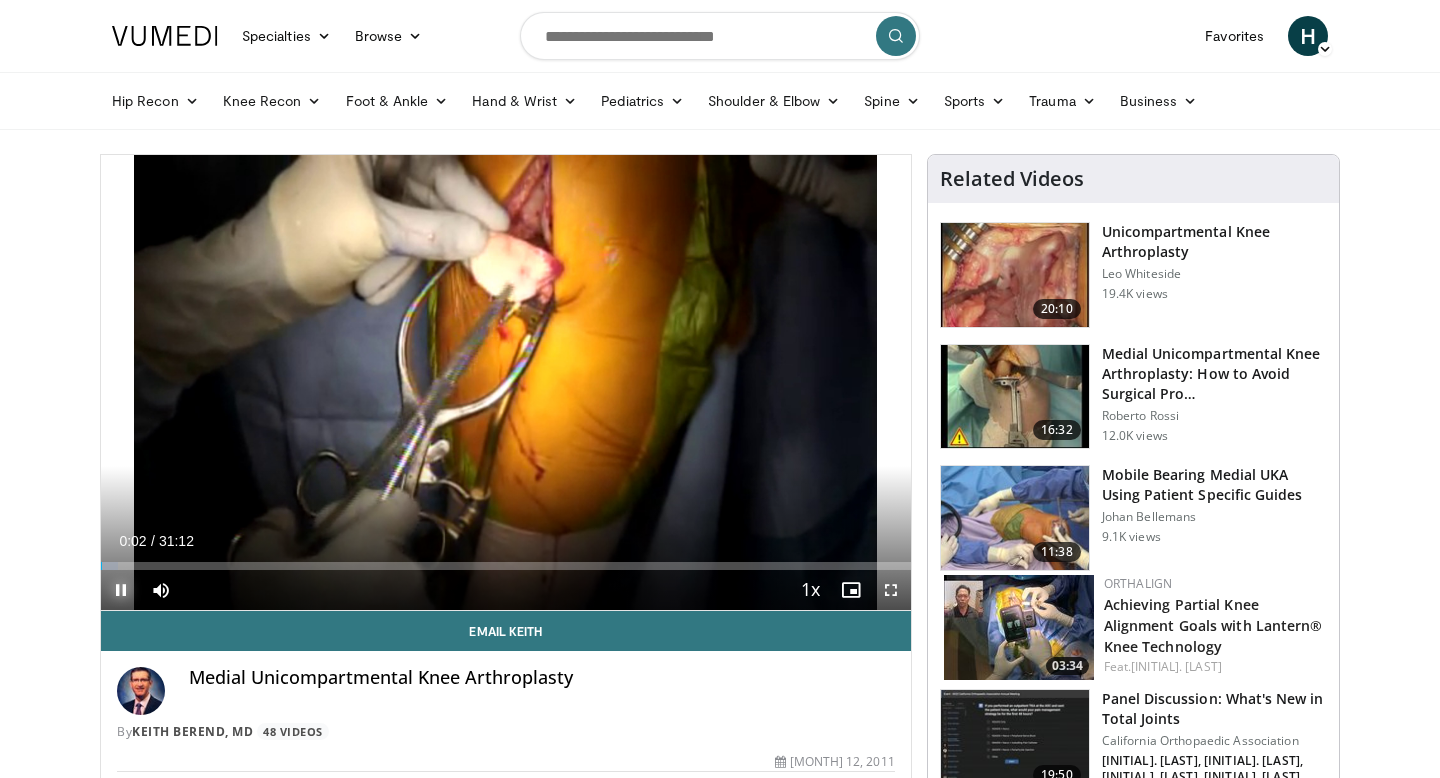click at bounding box center [121, 590] 